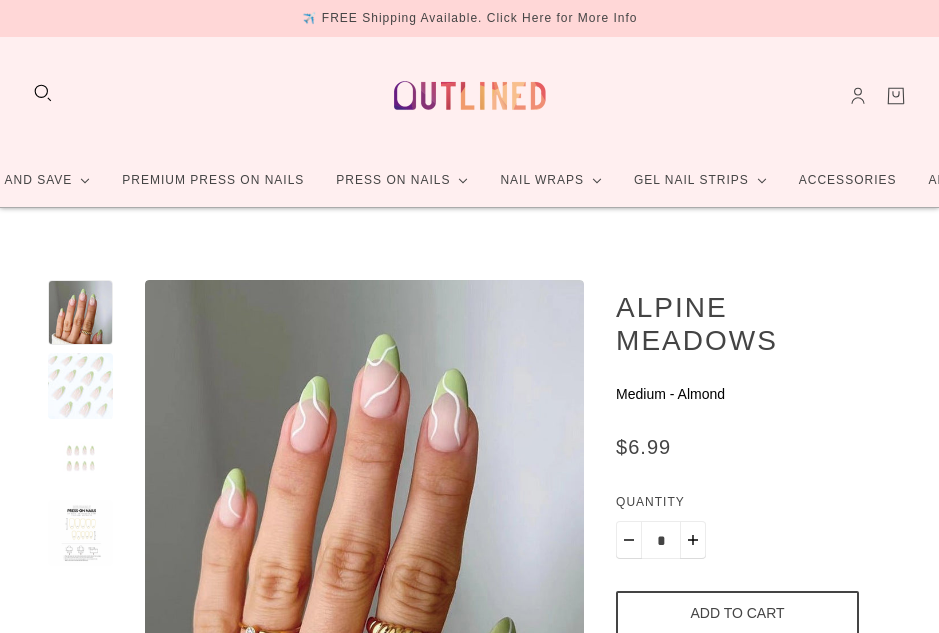 click at bounding box center (80, 385) 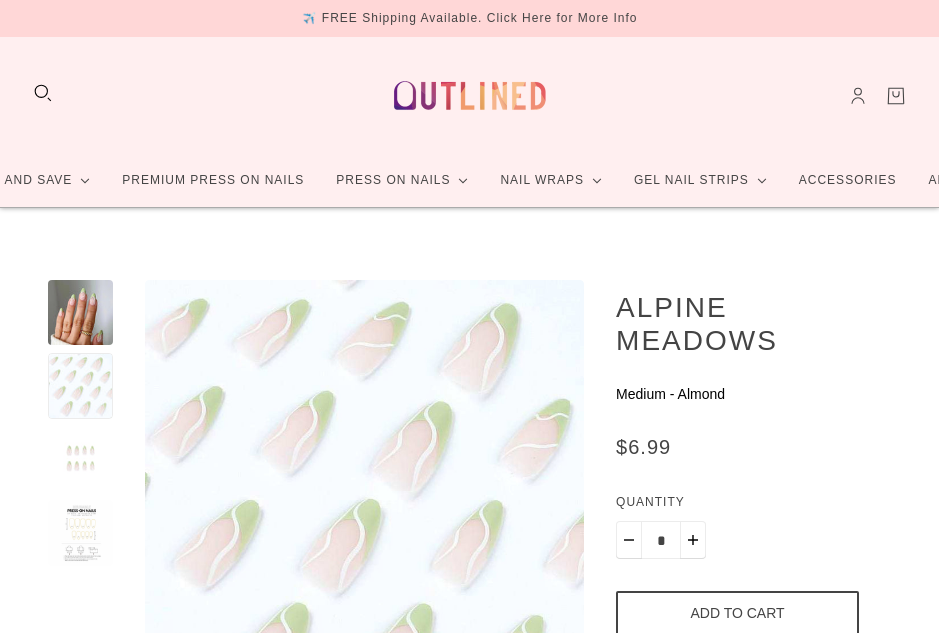 scroll, scrollTop: 46, scrollLeft: 0, axis: vertical 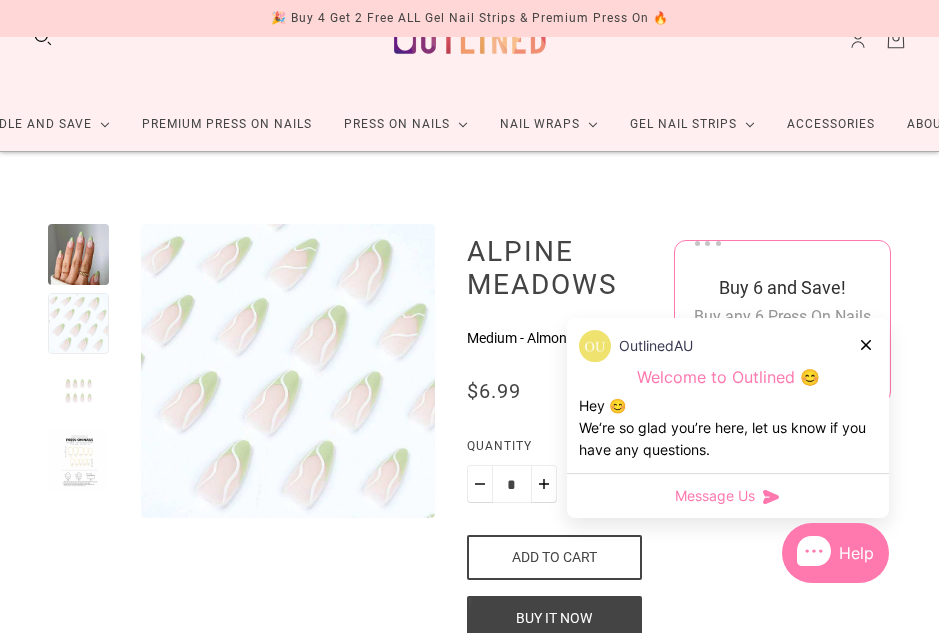 click at bounding box center [78, 392] 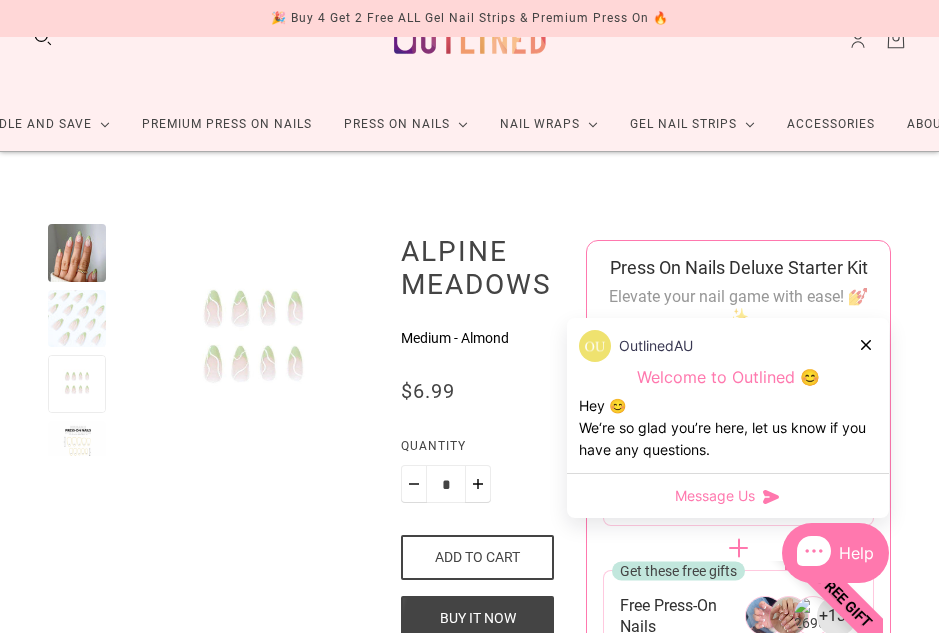 click at bounding box center (866, 345) 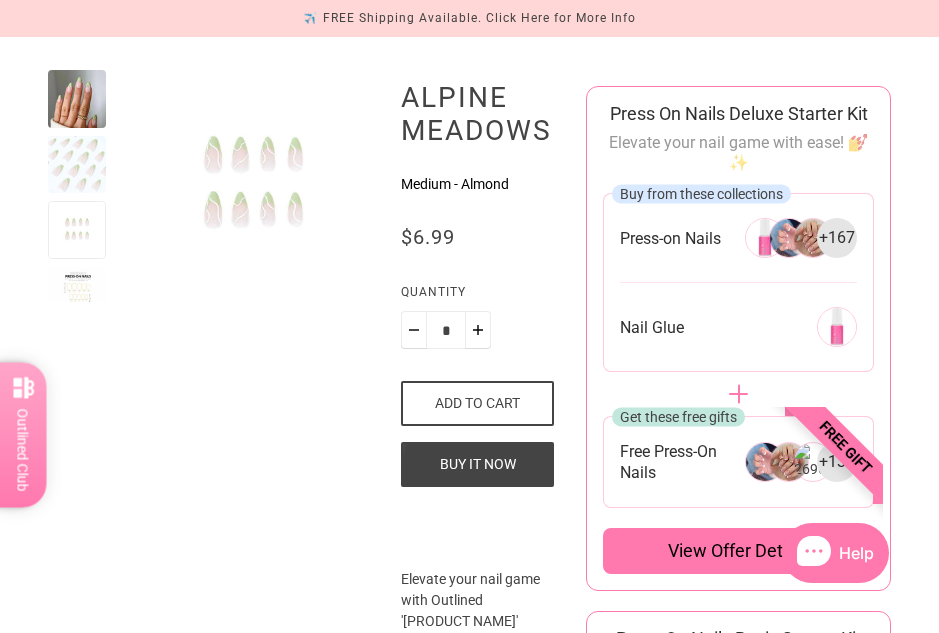 scroll, scrollTop: 28, scrollLeft: 0, axis: vertical 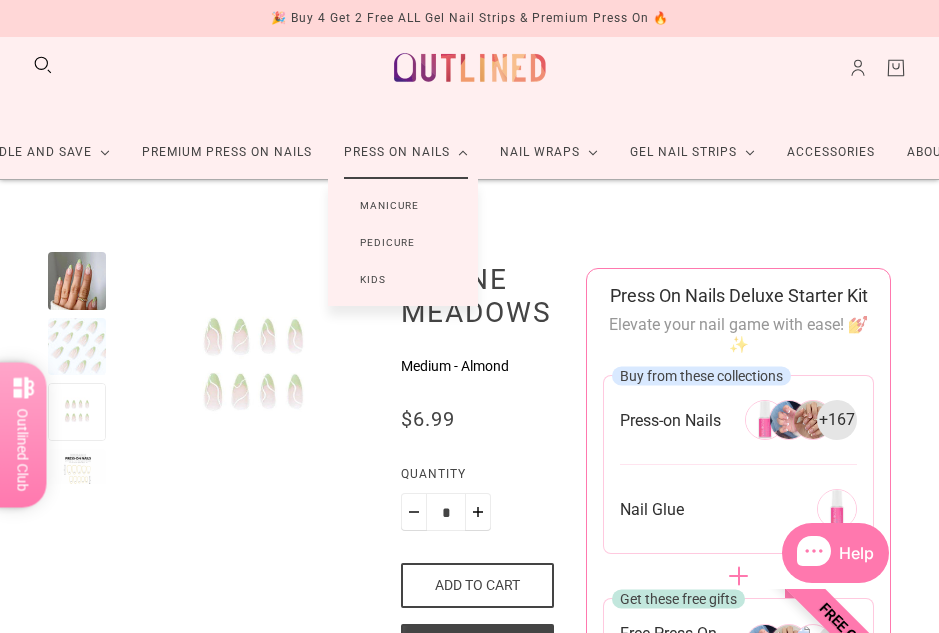 click on "Manicure" at bounding box center (389, 205) 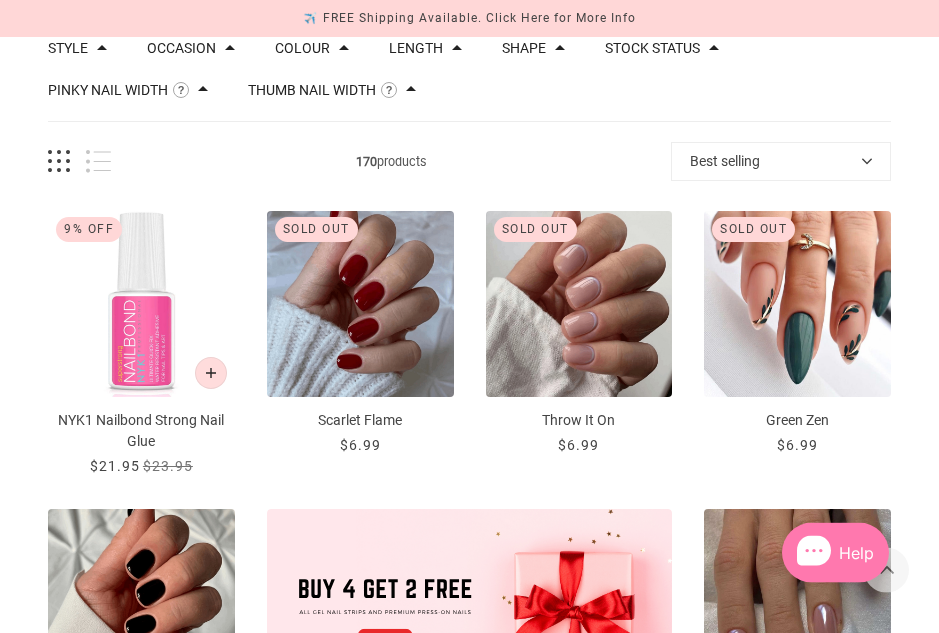 scroll, scrollTop: 240, scrollLeft: 0, axis: vertical 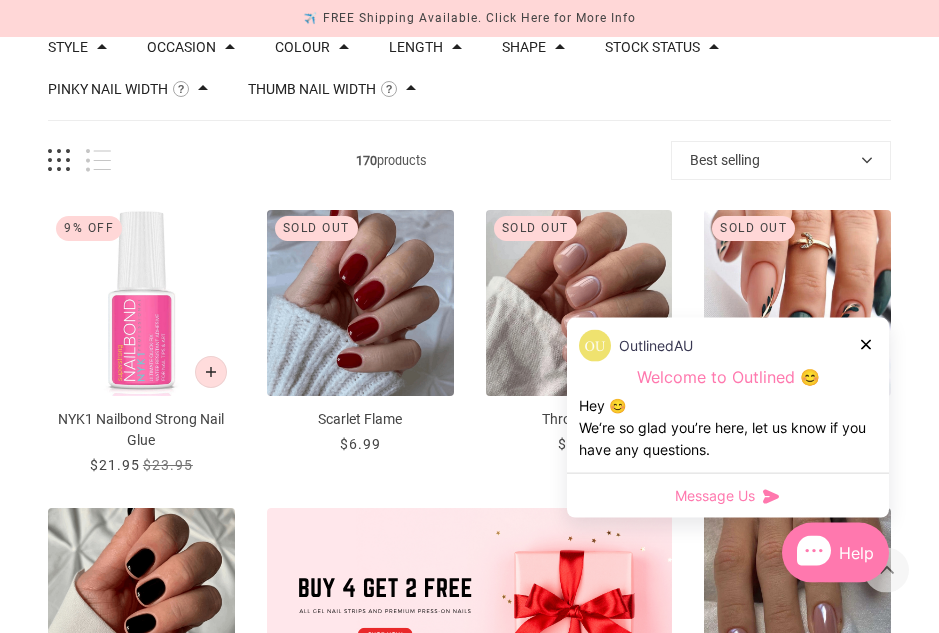 click at bounding box center (867, 344) 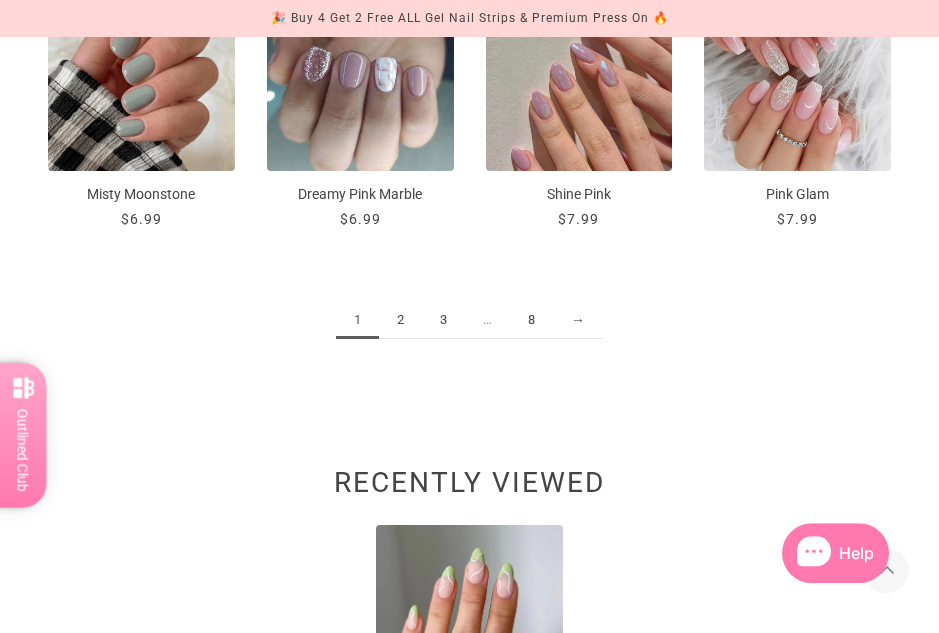 scroll, scrollTop: 1958, scrollLeft: 0, axis: vertical 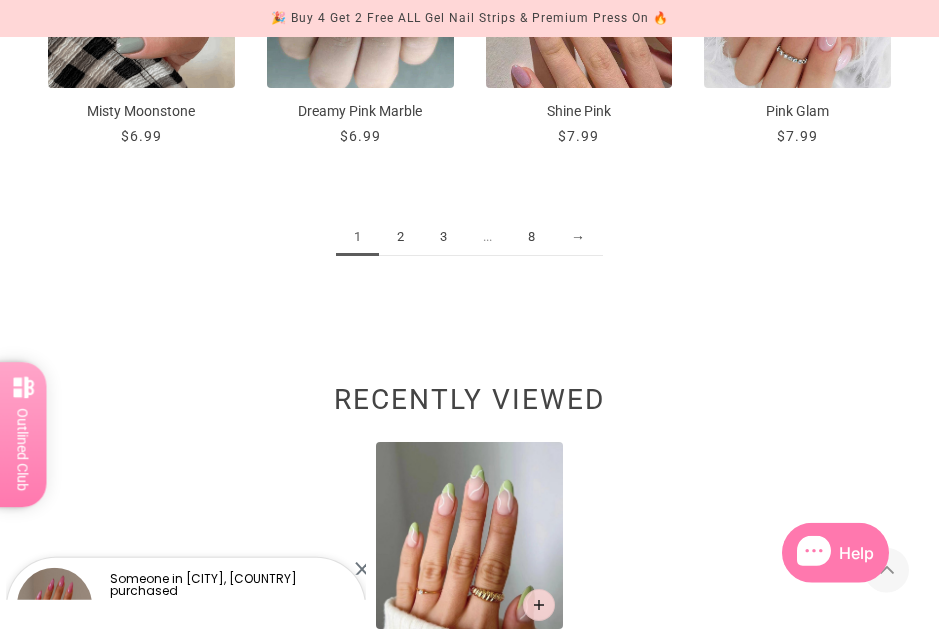click on "2" at bounding box center (400, 237) 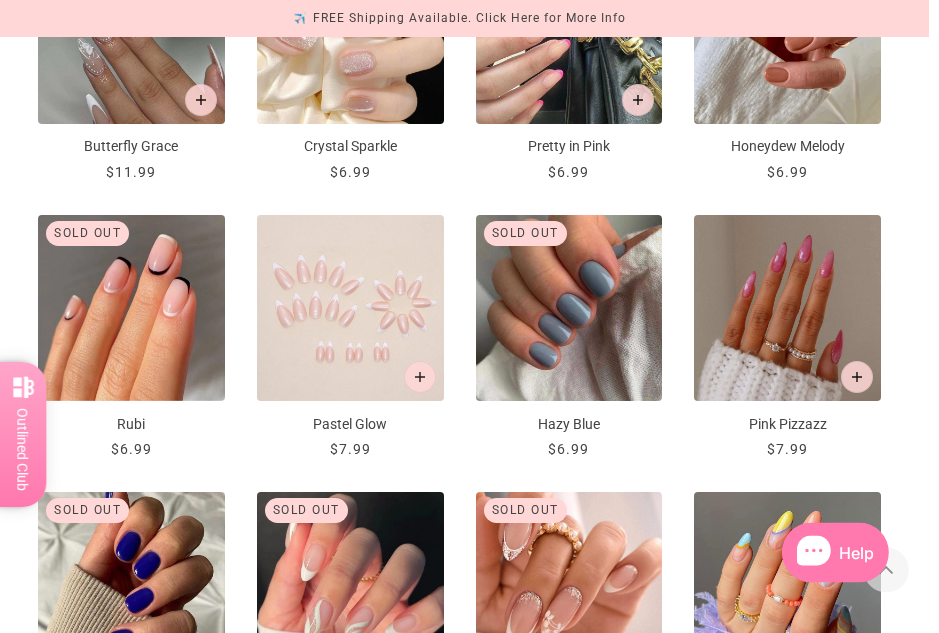 scroll, scrollTop: 1347, scrollLeft: 10, axis: both 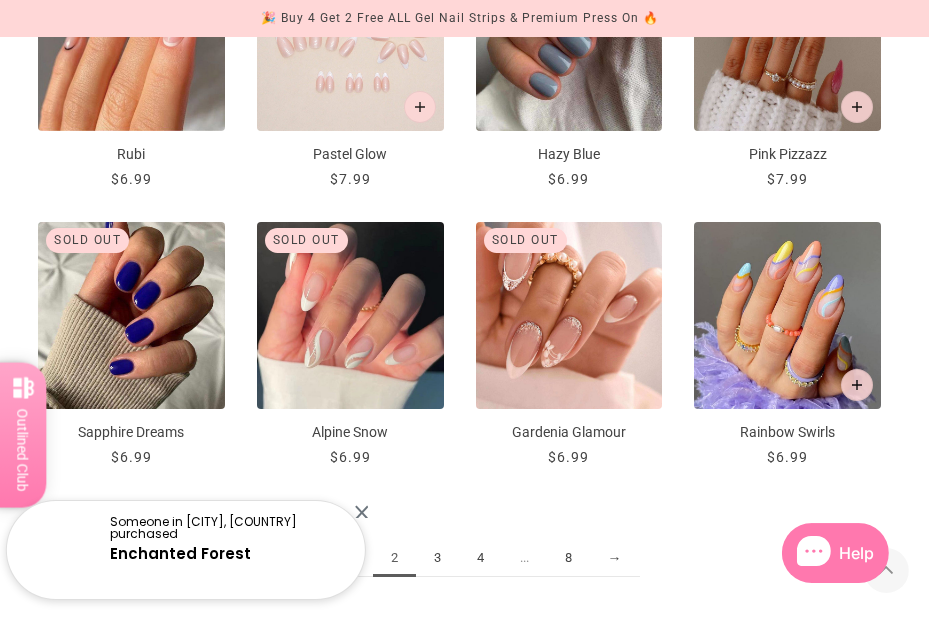 click on "3" at bounding box center [351, 558] 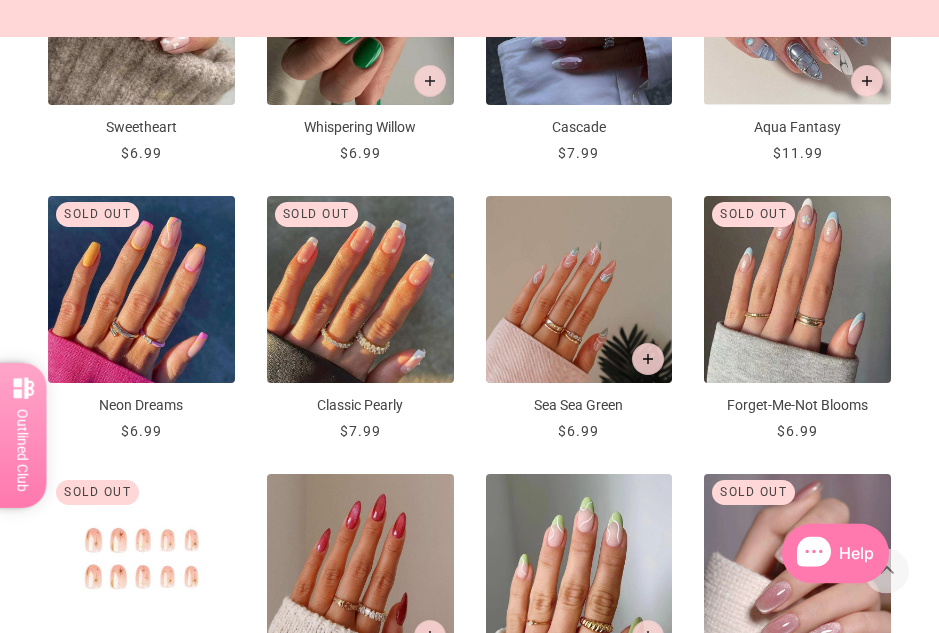 scroll, scrollTop: 1097, scrollLeft: 0, axis: vertical 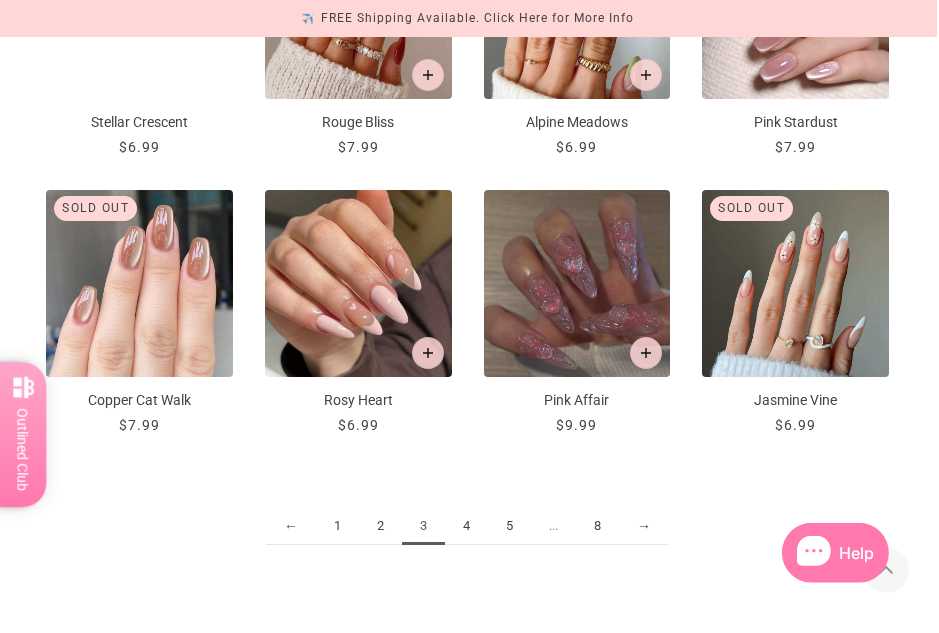 click on "5" at bounding box center (337, 526) 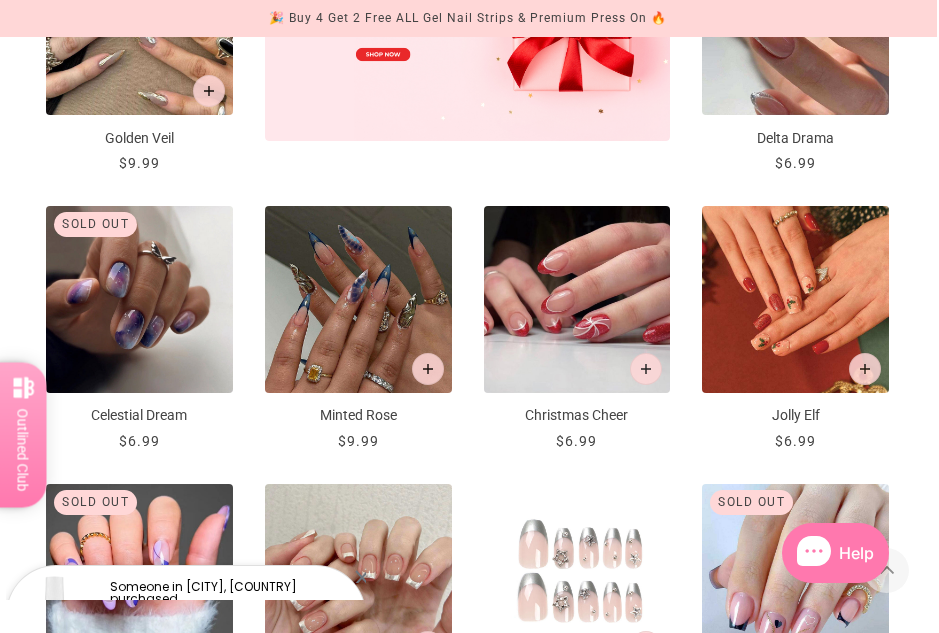scroll, scrollTop: 798, scrollLeft: 2, axis: both 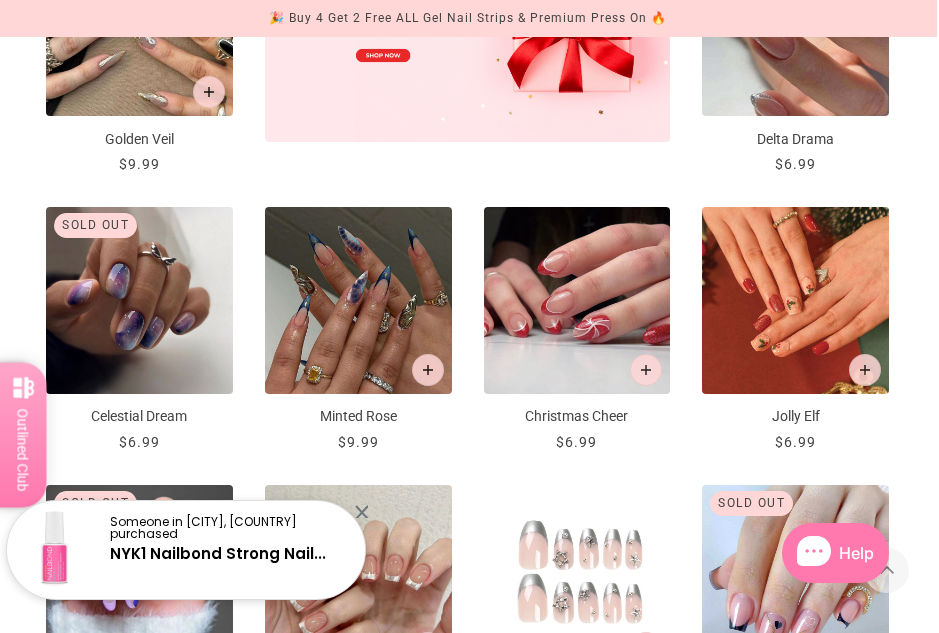click at bounding box center [646, 370] 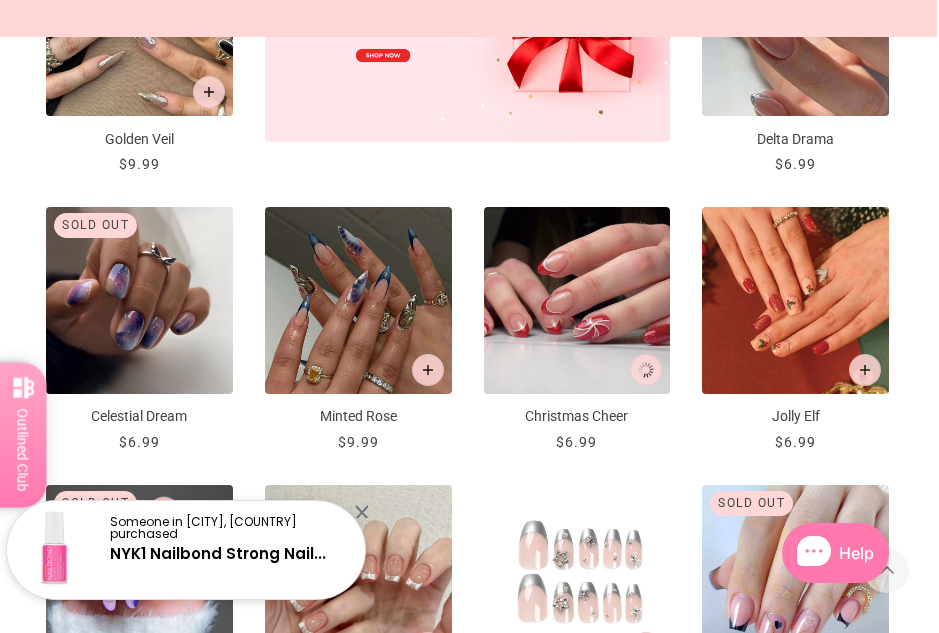 scroll, scrollTop: 956, scrollLeft: 2, axis: both 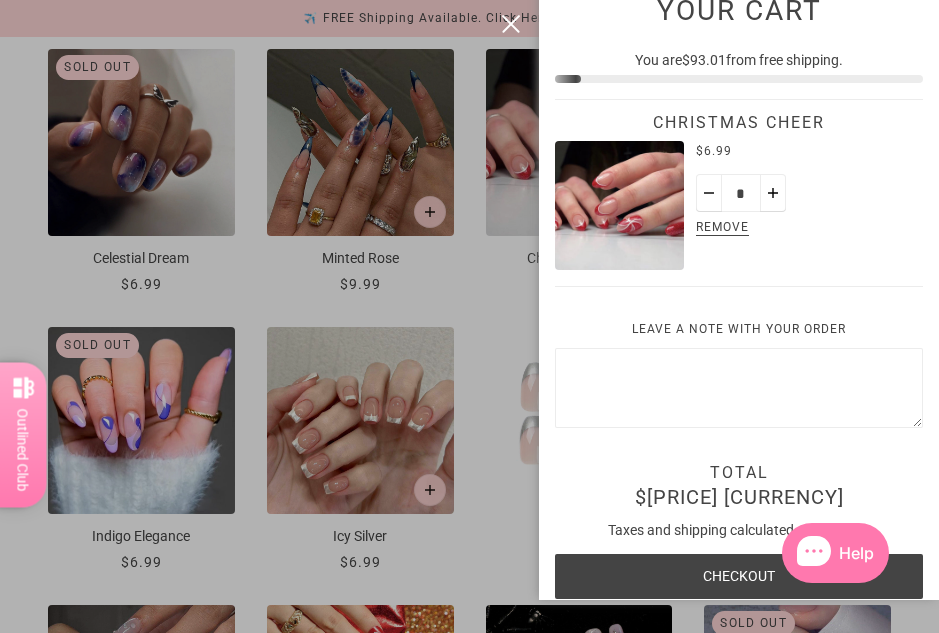 click at bounding box center (469, 316) 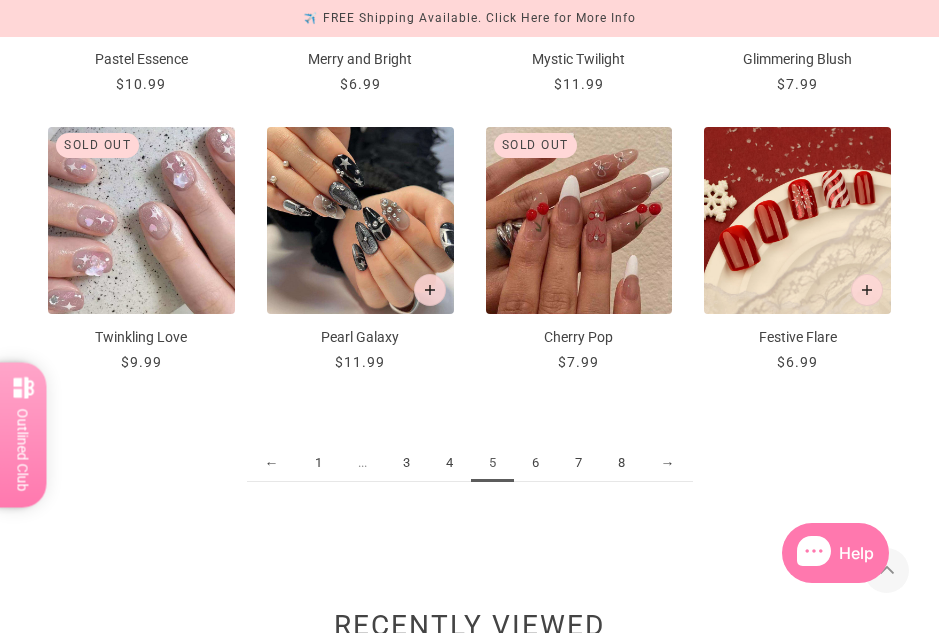 click on "6" at bounding box center [318, 463] 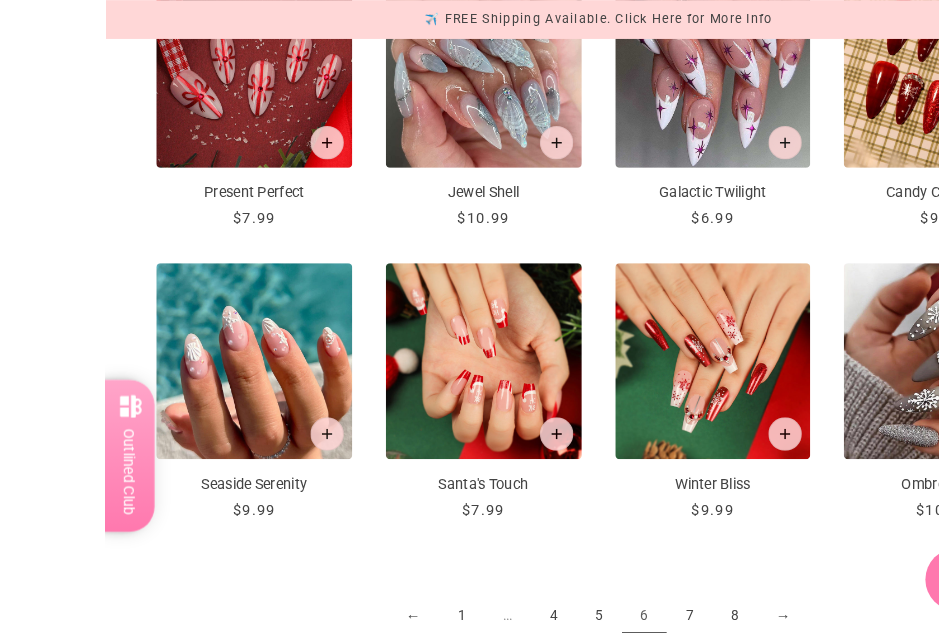 scroll, scrollTop: 1573, scrollLeft: 0, axis: vertical 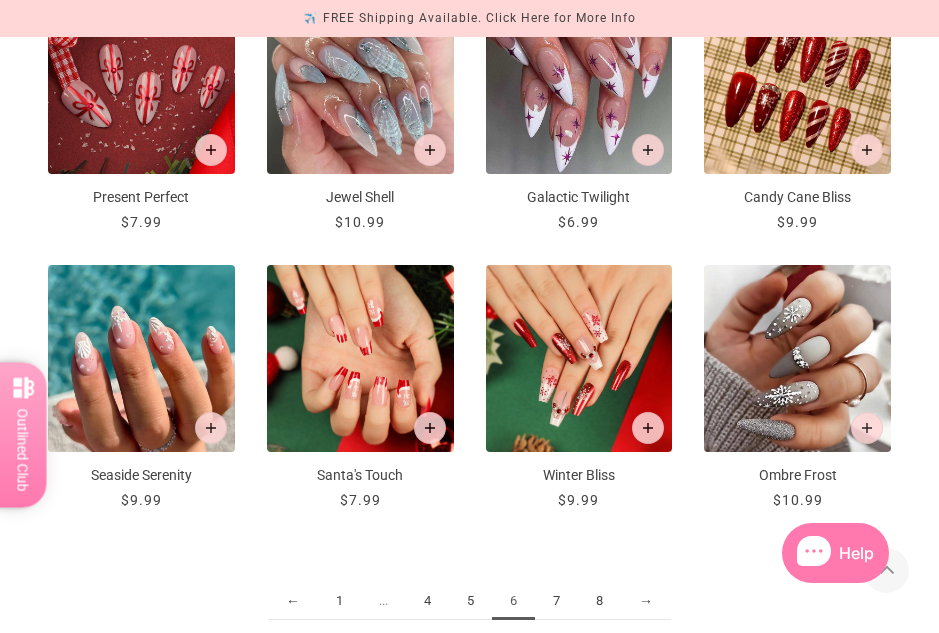 click at bounding box center [211, 428] 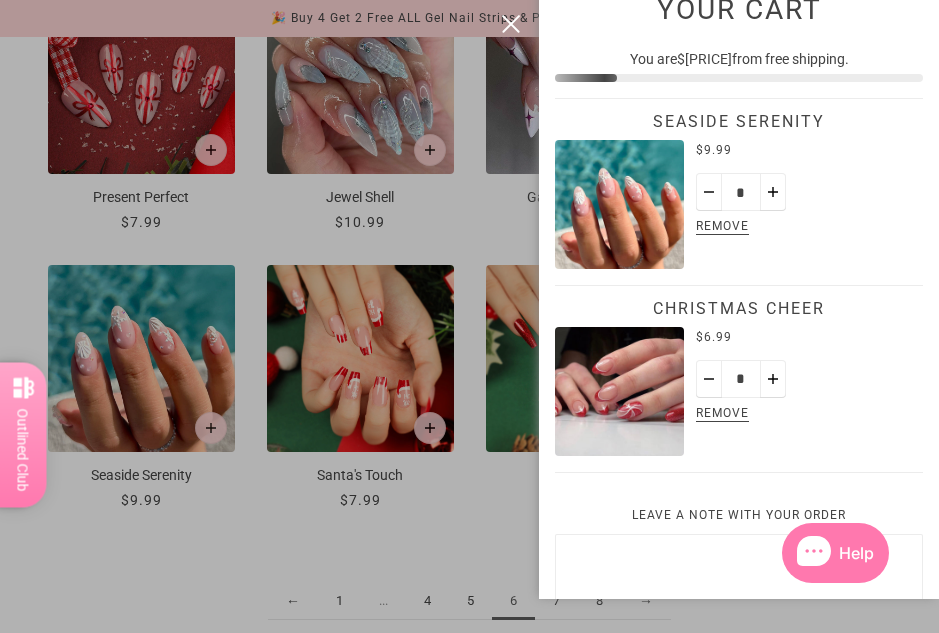 scroll, scrollTop: 33, scrollLeft: 0, axis: vertical 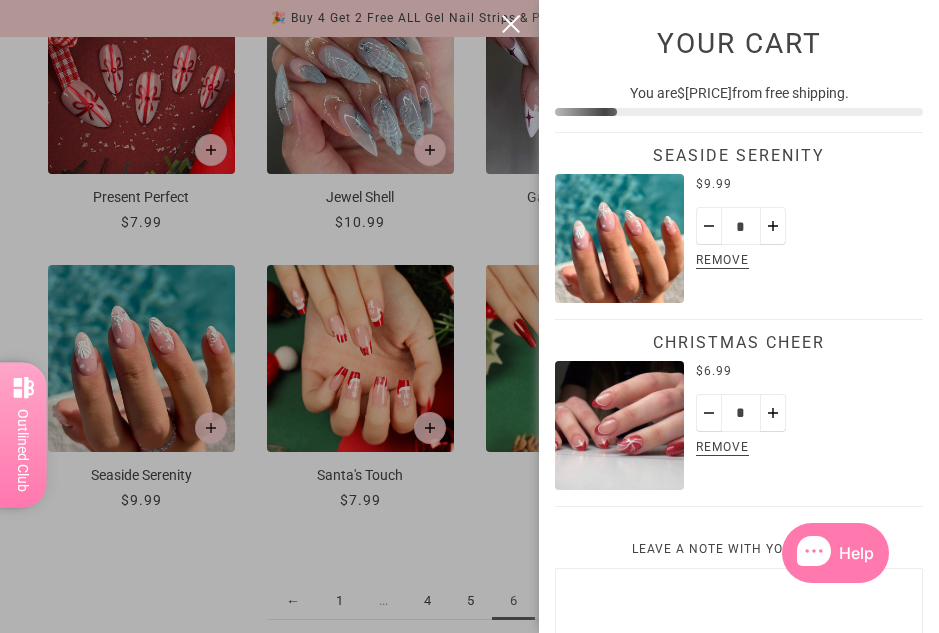 click at bounding box center [469, 316] 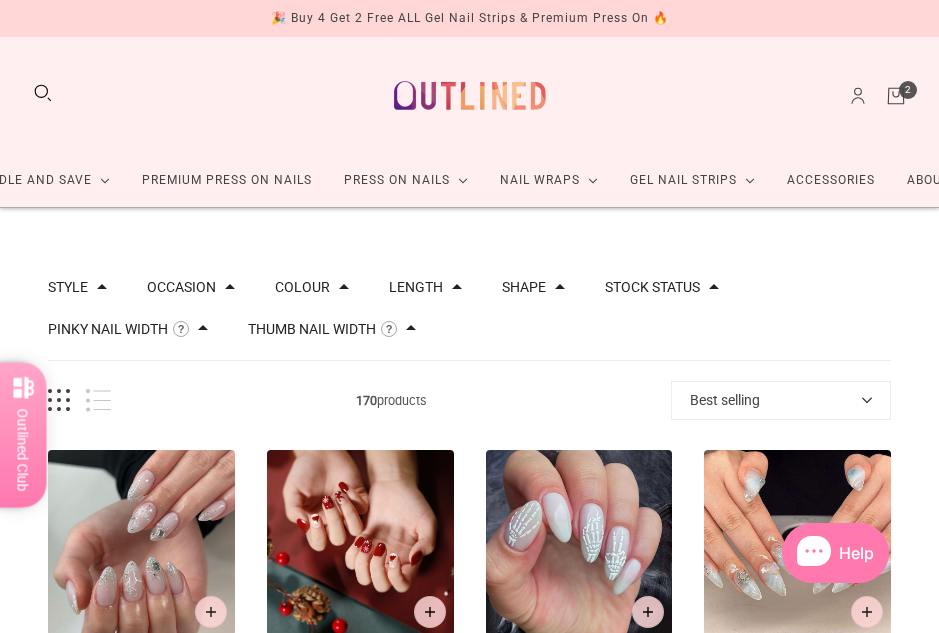 scroll, scrollTop: 1573, scrollLeft: 0, axis: vertical 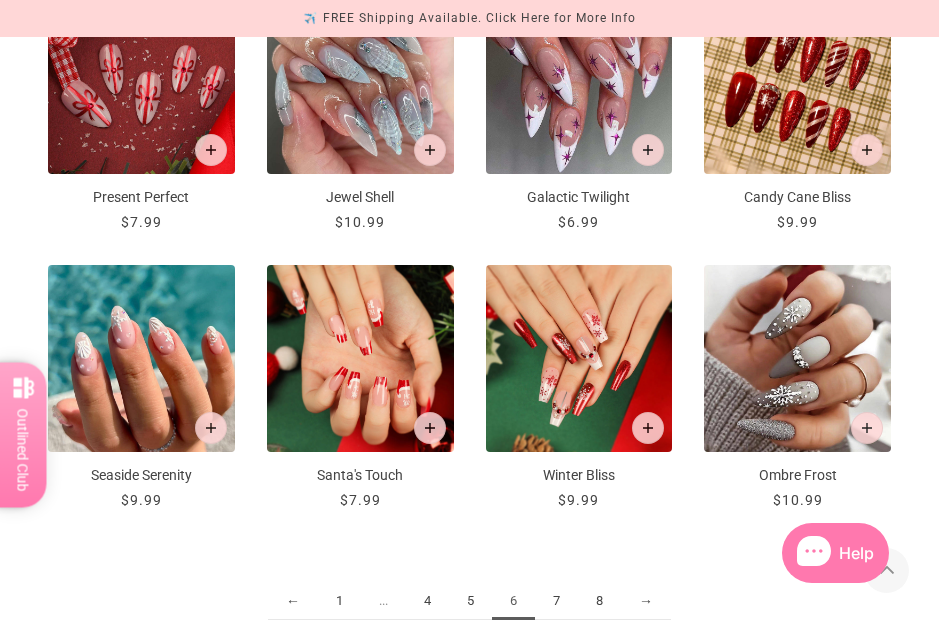 click on "7" at bounding box center (339, 601) 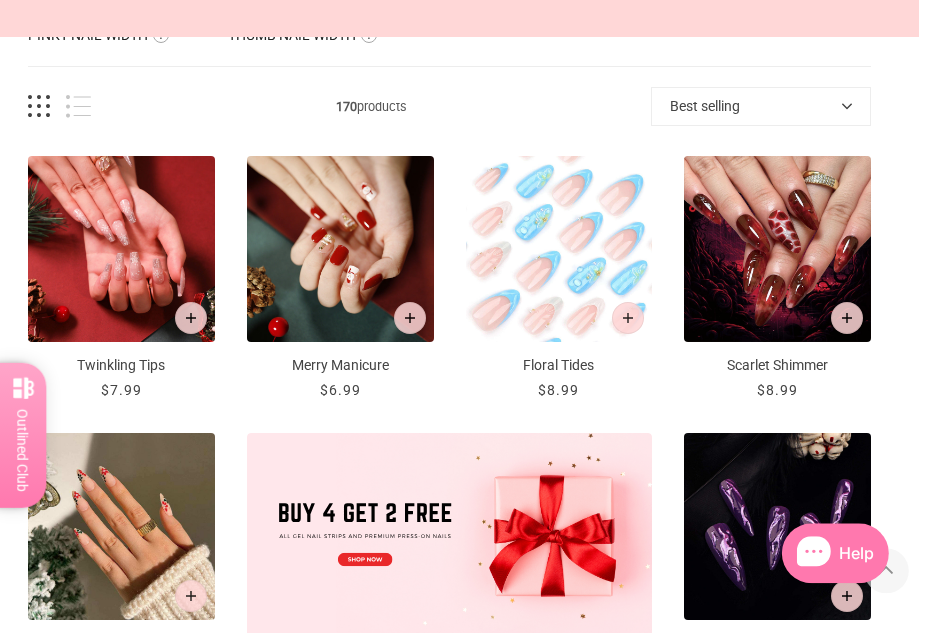 scroll, scrollTop: 294, scrollLeft: 20, axis: both 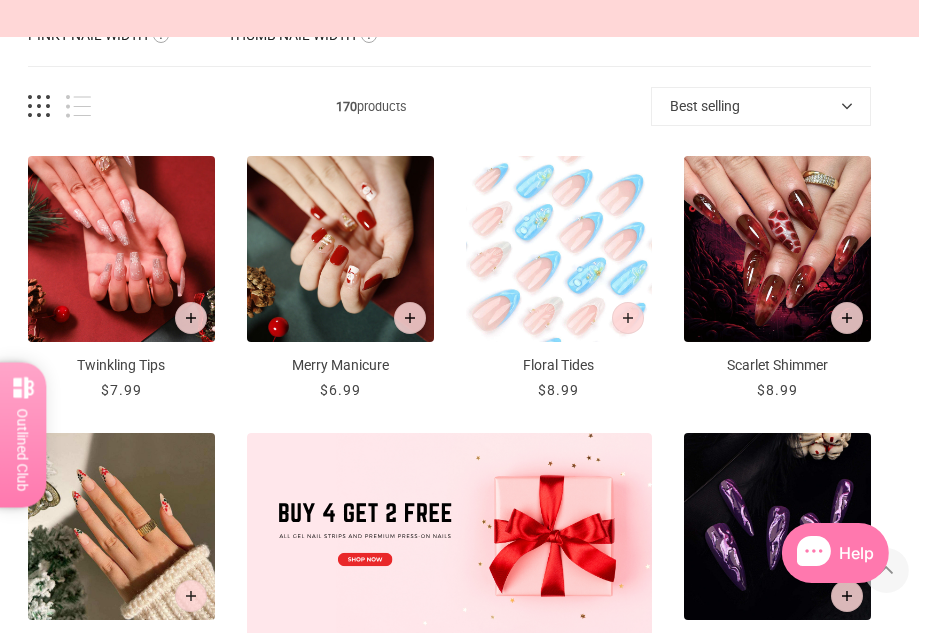 click at bounding box center [628, 318] 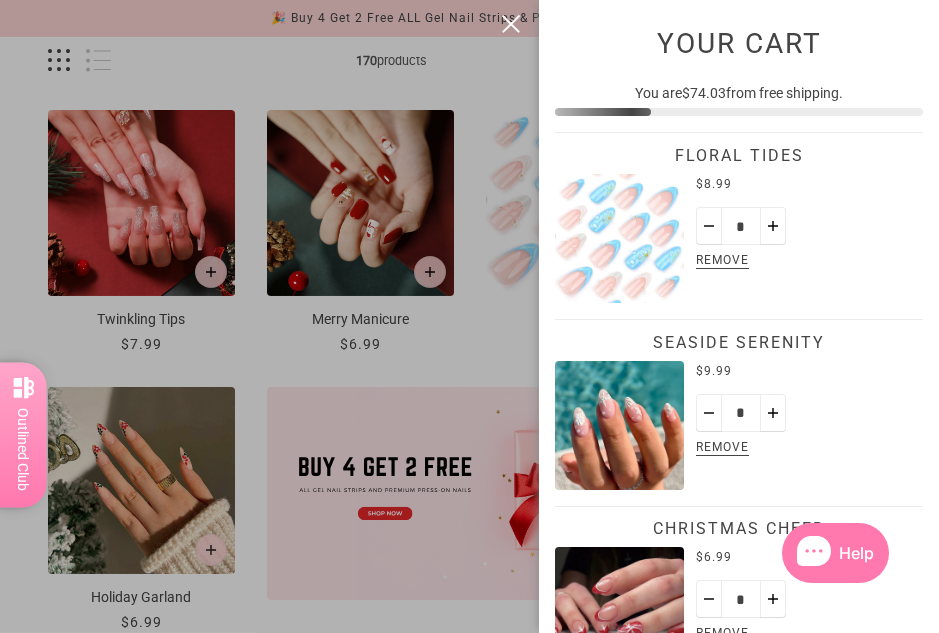 scroll, scrollTop: 0, scrollLeft: 0, axis: both 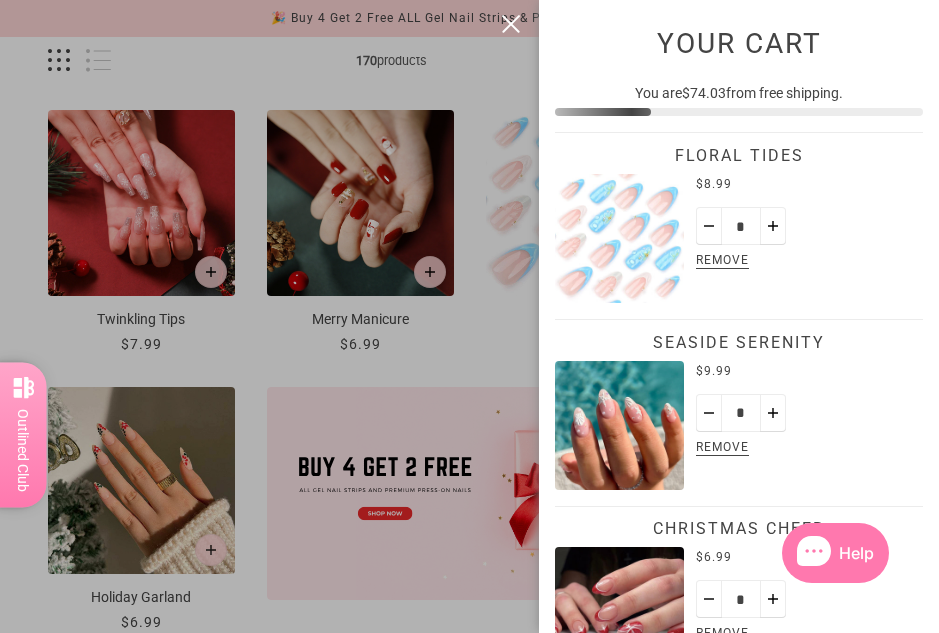 click at bounding box center (469, 316) 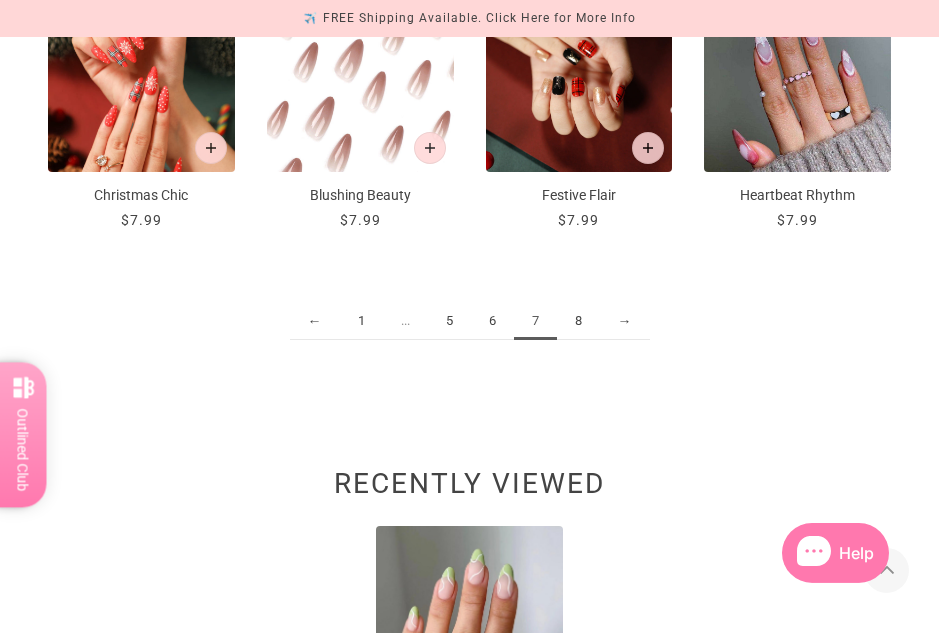 scroll, scrollTop: 1857, scrollLeft: 0, axis: vertical 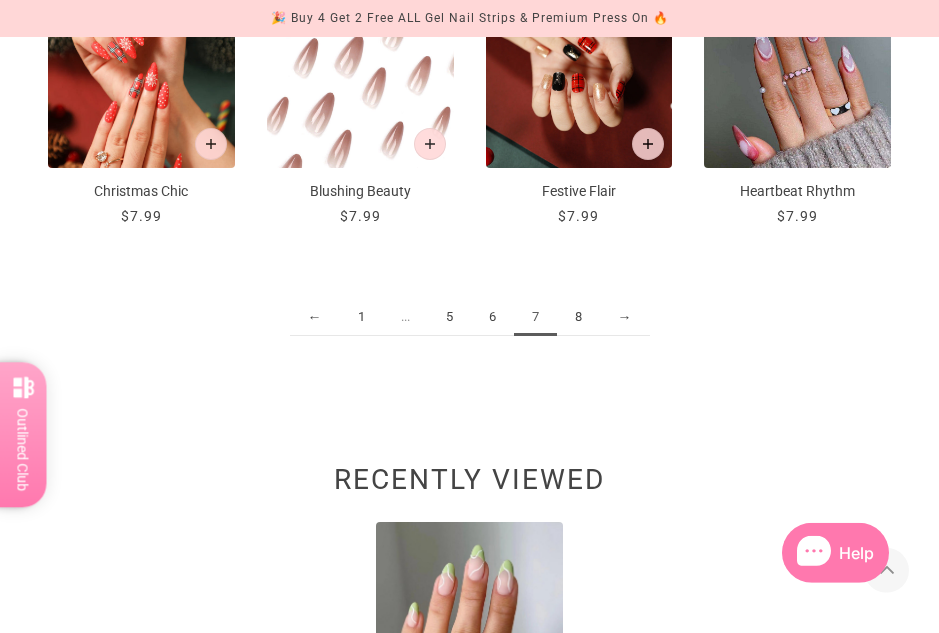 click on "8" at bounding box center (361, 317) 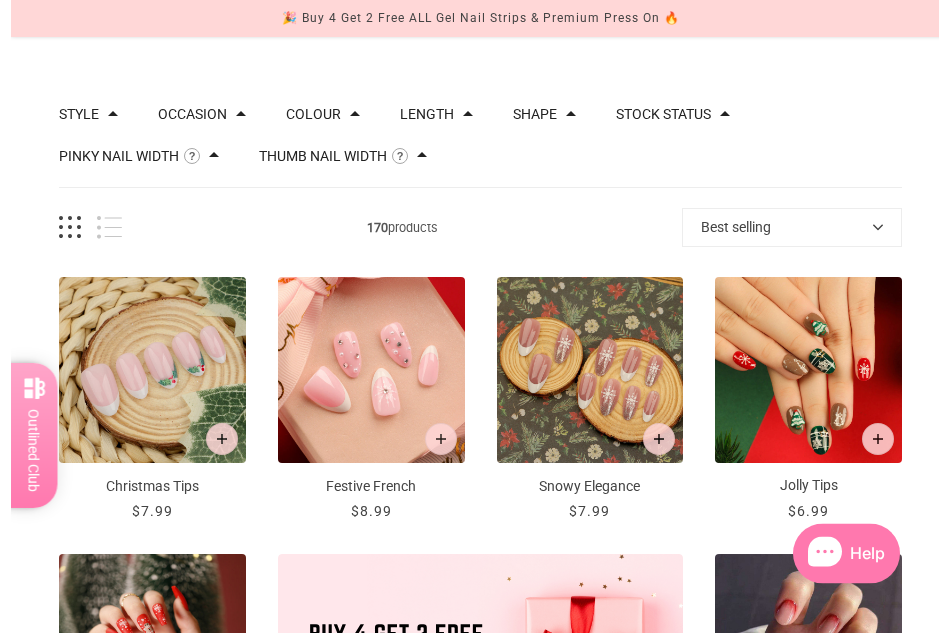 scroll, scrollTop: 0, scrollLeft: 0, axis: both 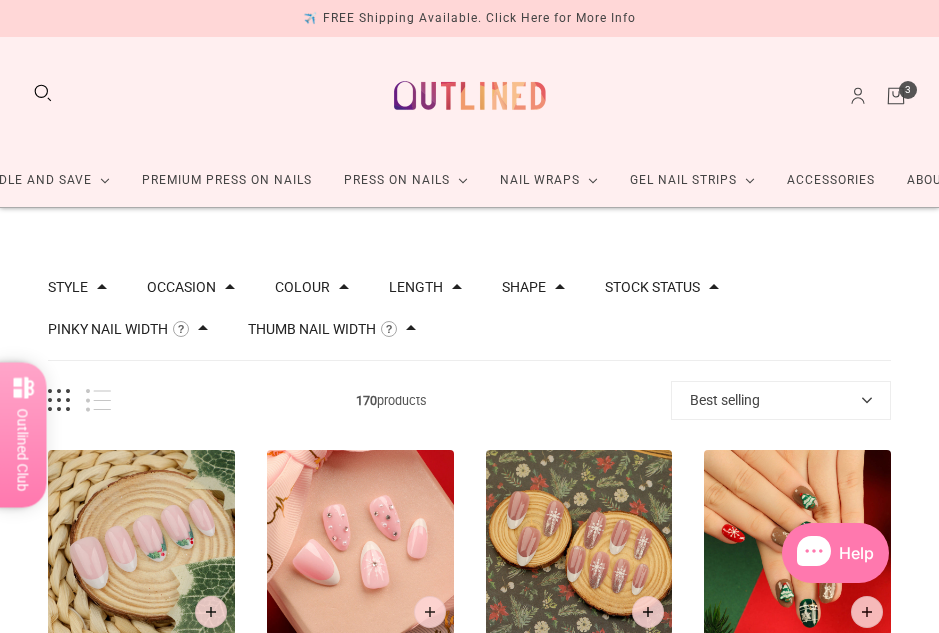 click on "Premium Press On Nails" at bounding box center [227, 180] 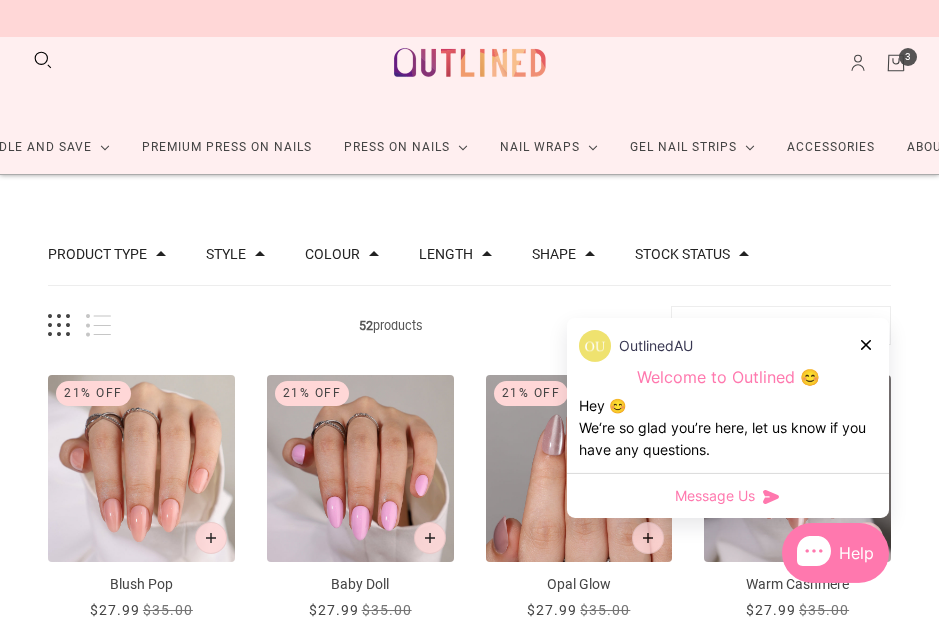 scroll, scrollTop: 34, scrollLeft: 0, axis: vertical 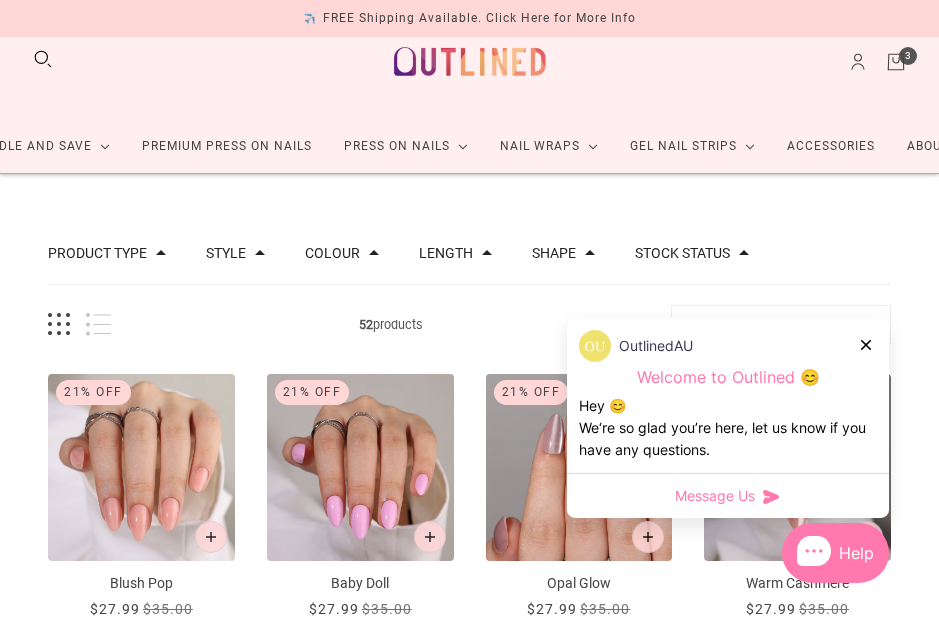 click at bounding box center [867, 344] 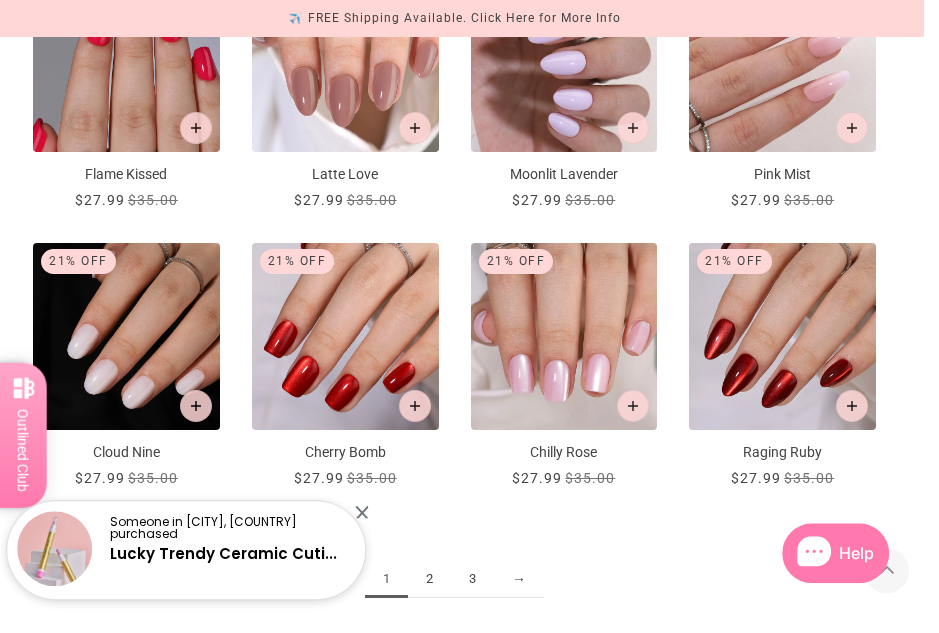 scroll, scrollTop: 1607, scrollLeft: 15, axis: both 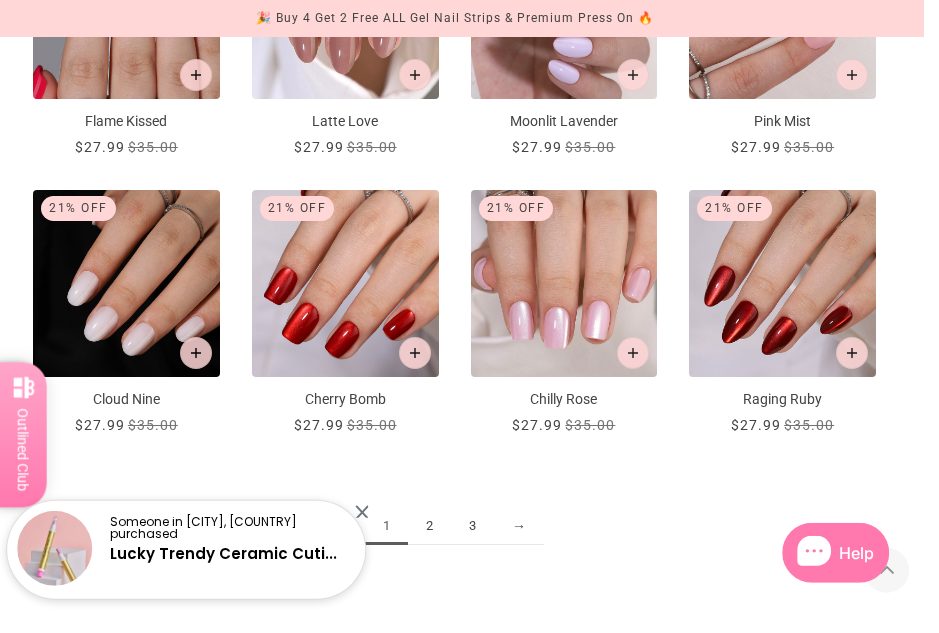 click on "2" at bounding box center [429, 526] 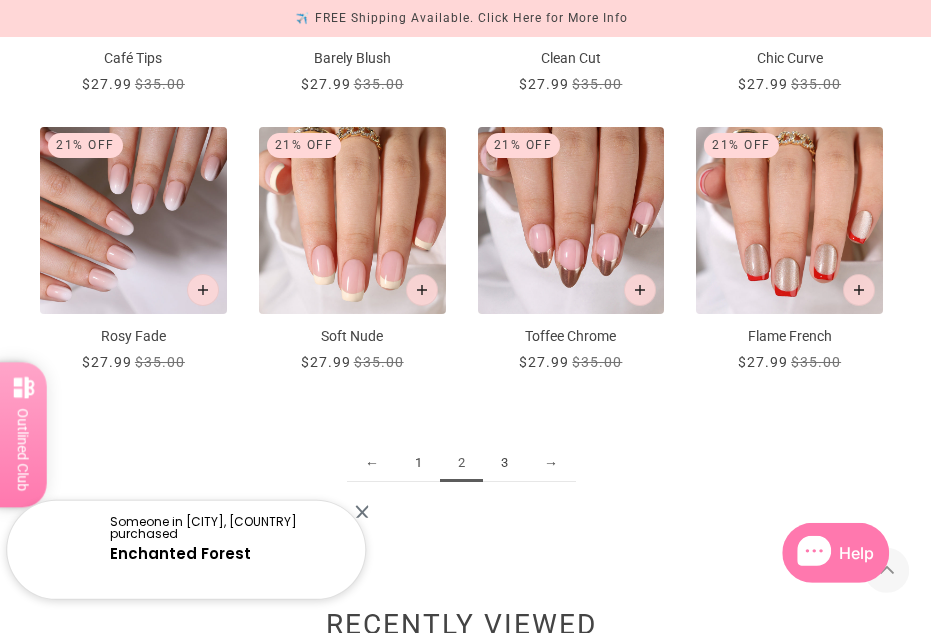 scroll, scrollTop: 1726, scrollLeft: 8, axis: both 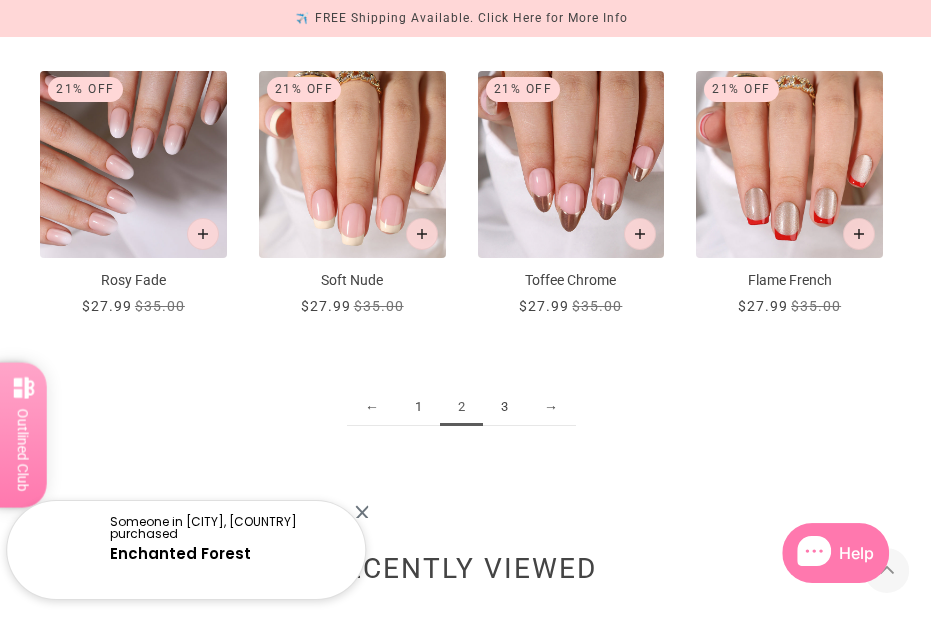 click on "3" at bounding box center [418, 407] 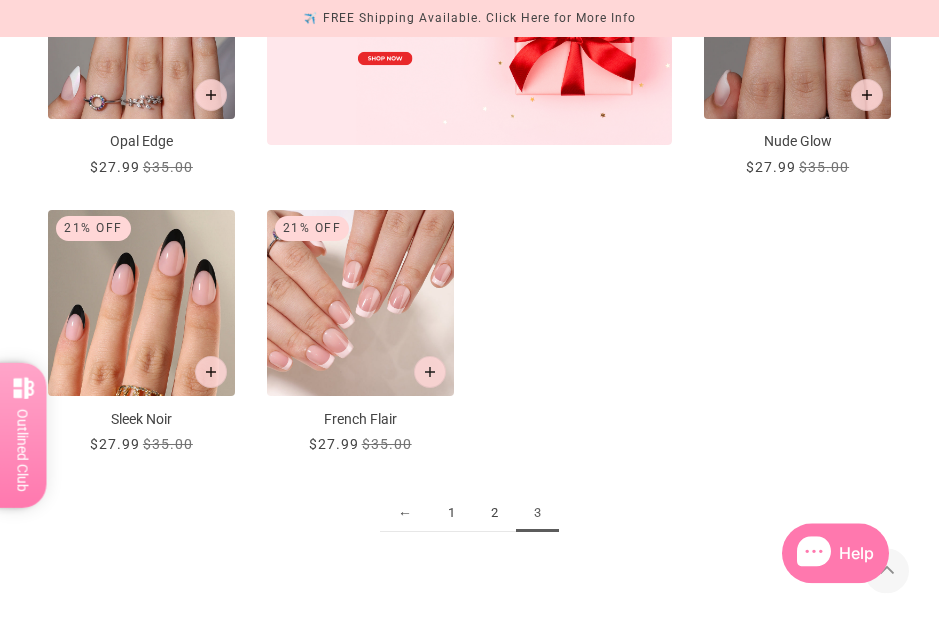 scroll, scrollTop: 754, scrollLeft: 0, axis: vertical 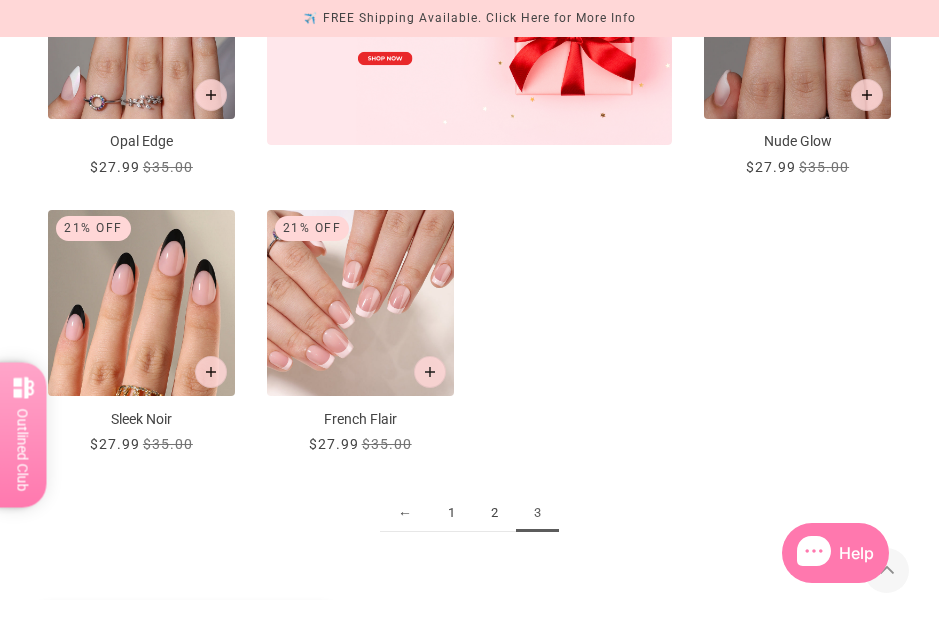 click on "1" at bounding box center (451, 513) 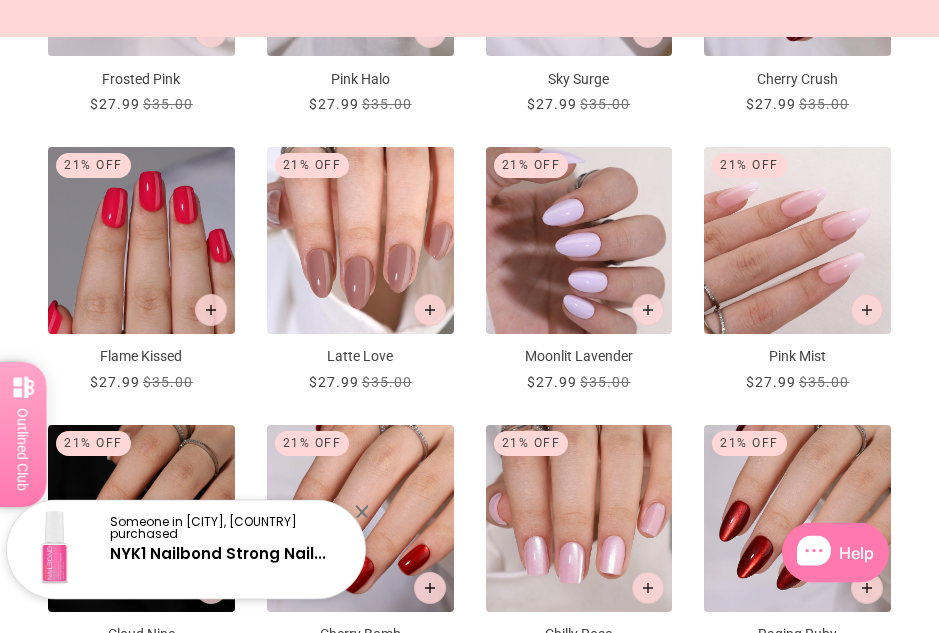 scroll, scrollTop: 0, scrollLeft: 0, axis: both 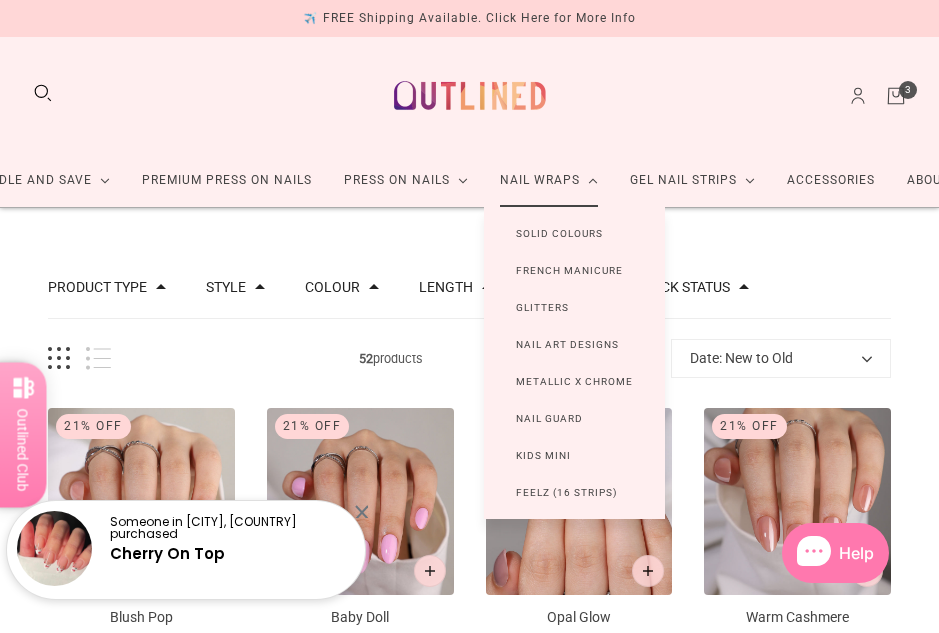 click on "Nail Wraps" at bounding box center (549, 180) 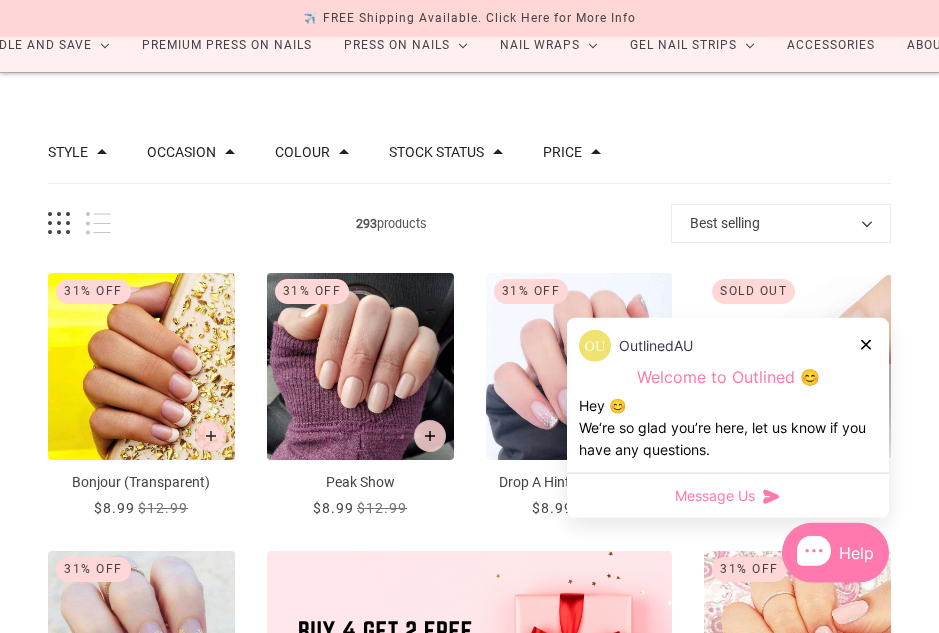 scroll, scrollTop: 139, scrollLeft: 0, axis: vertical 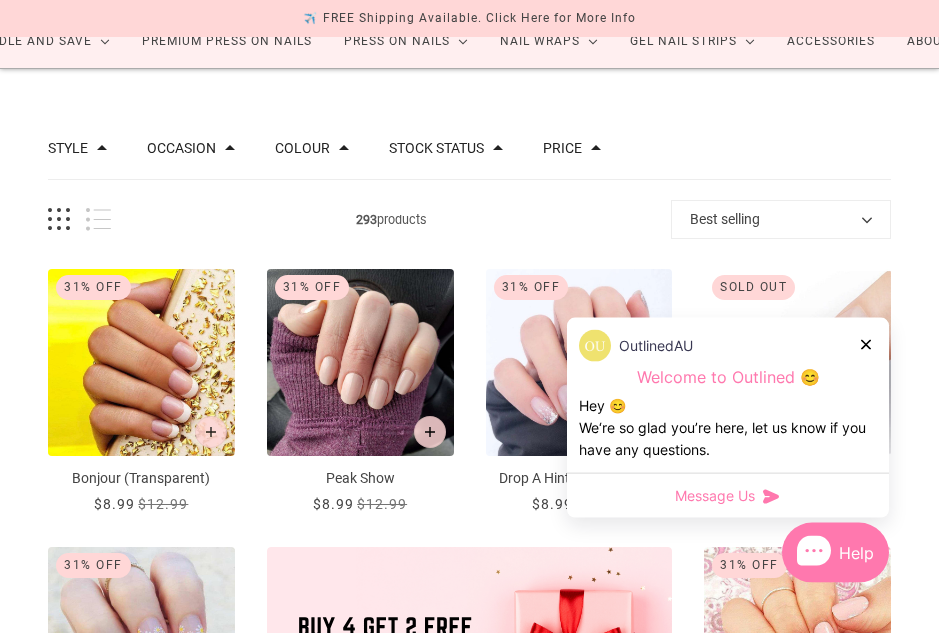 click at bounding box center [866, 345] 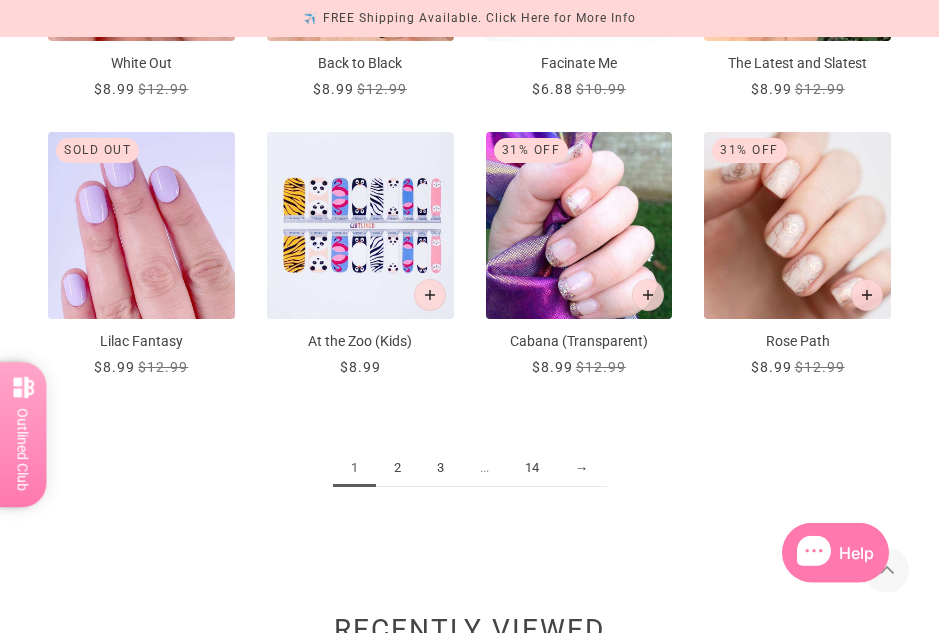 scroll, scrollTop: 1798, scrollLeft: 0, axis: vertical 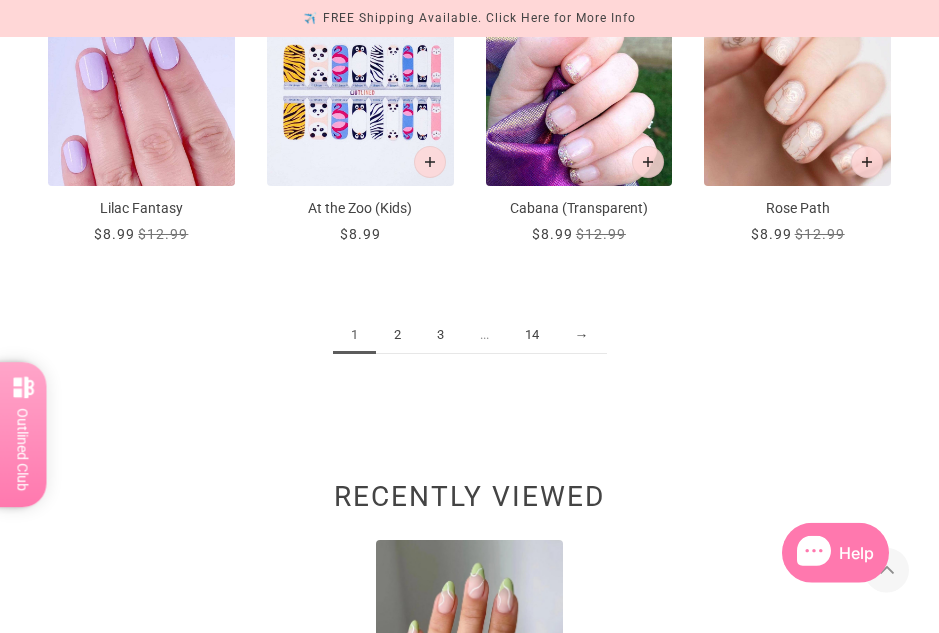 click on "2" at bounding box center [397, 335] 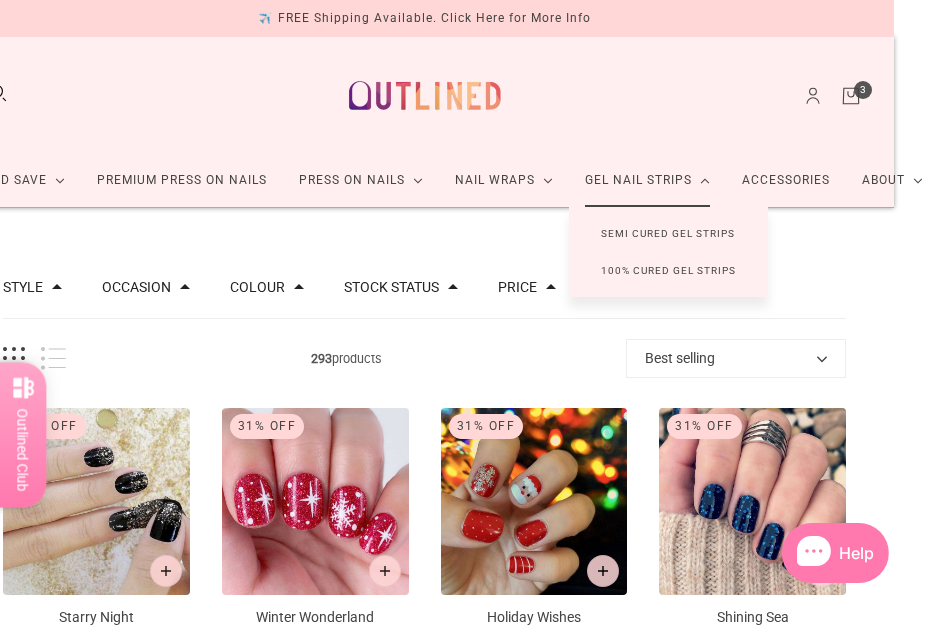scroll, scrollTop: 0, scrollLeft: 63, axis: horizontal 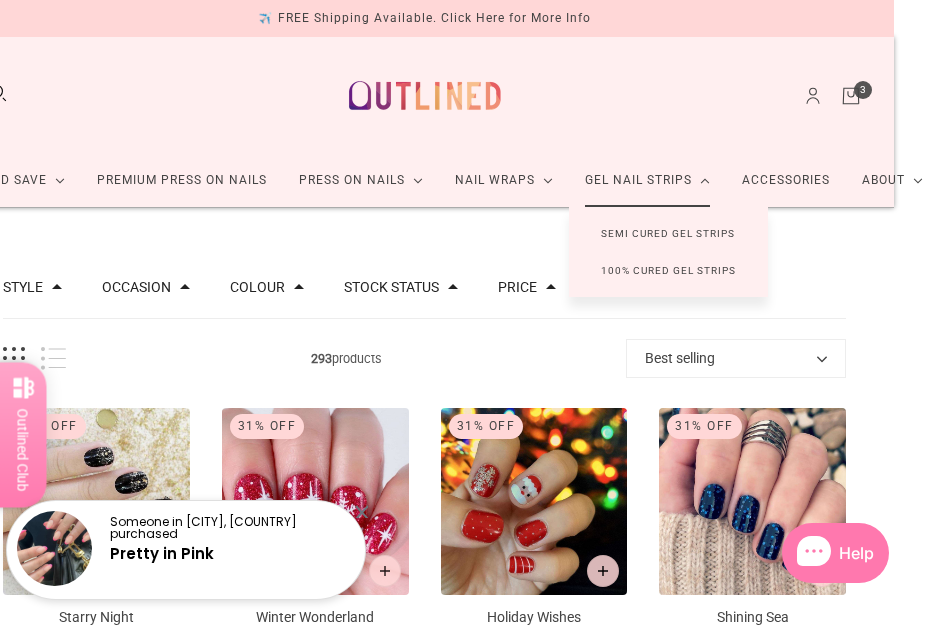 click on "Semi Cured Gel Strips" at bounding box center [668, 233] 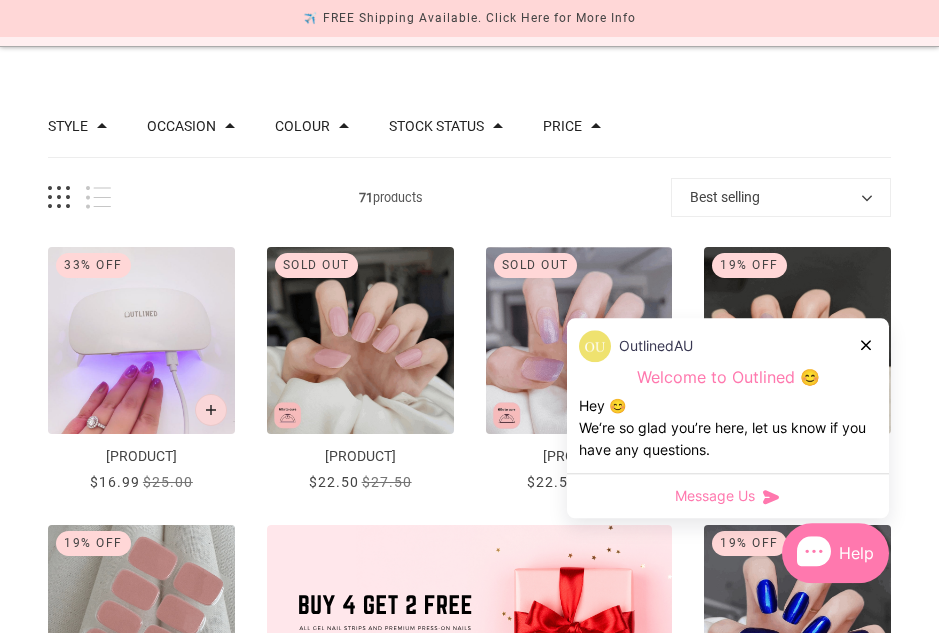 scroll, scrollTop: 174, scrollLeft: 0, axis: vertical 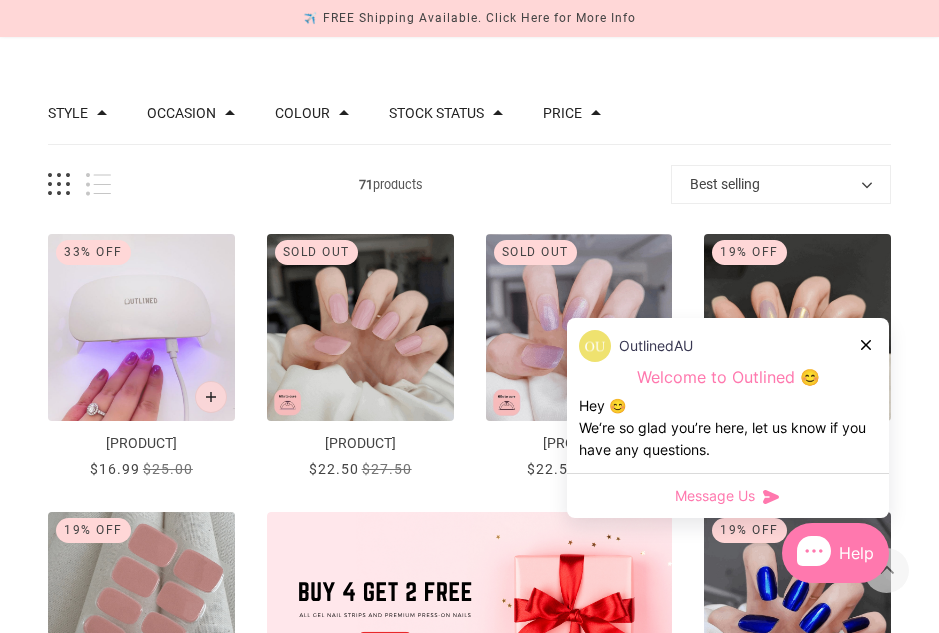 click at bounding box center [866, 345] 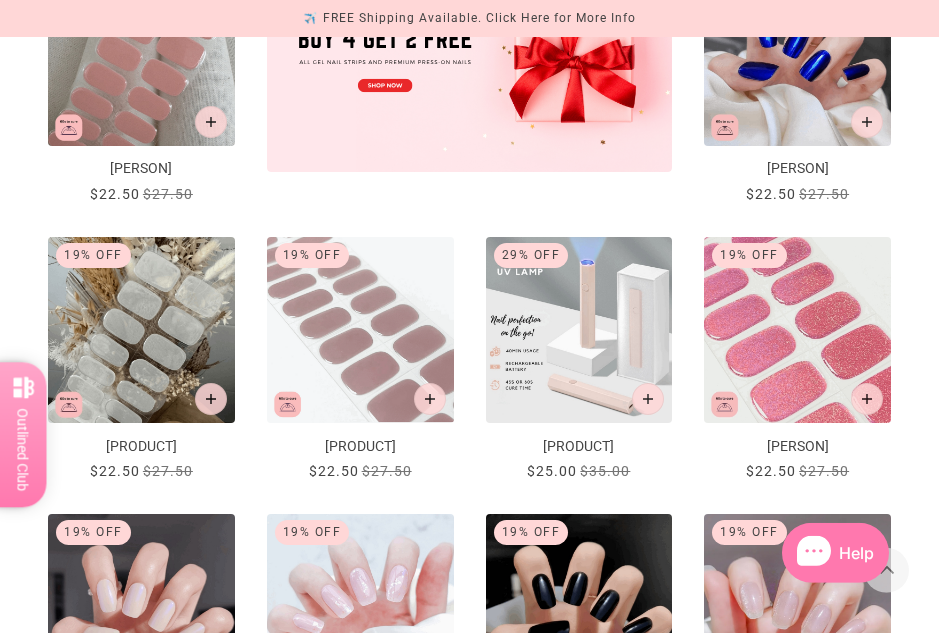 scroll, scrollTop: 726, scrollLeft: 0, axis: vertical 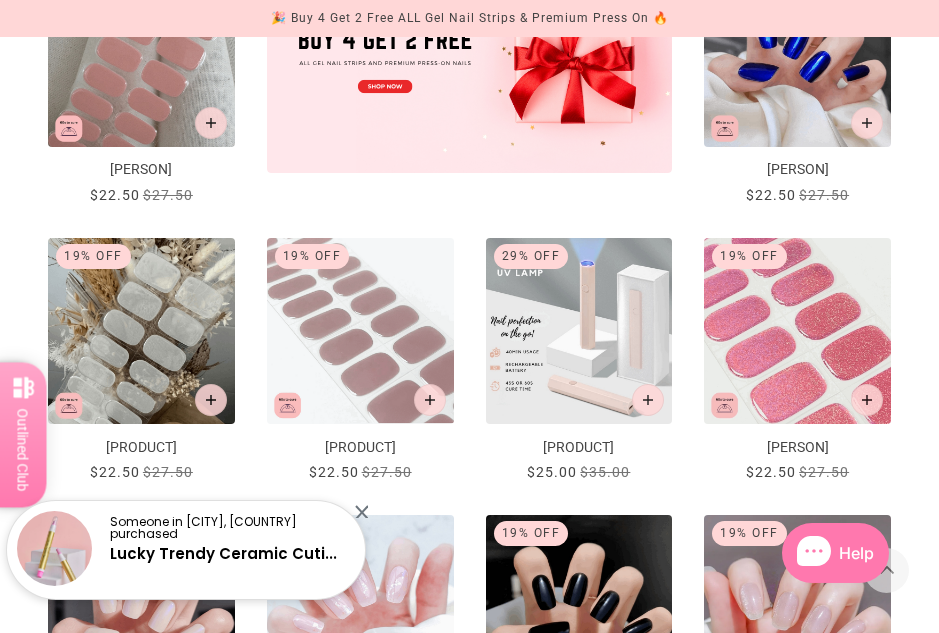 click at bounding box center [211, 400] 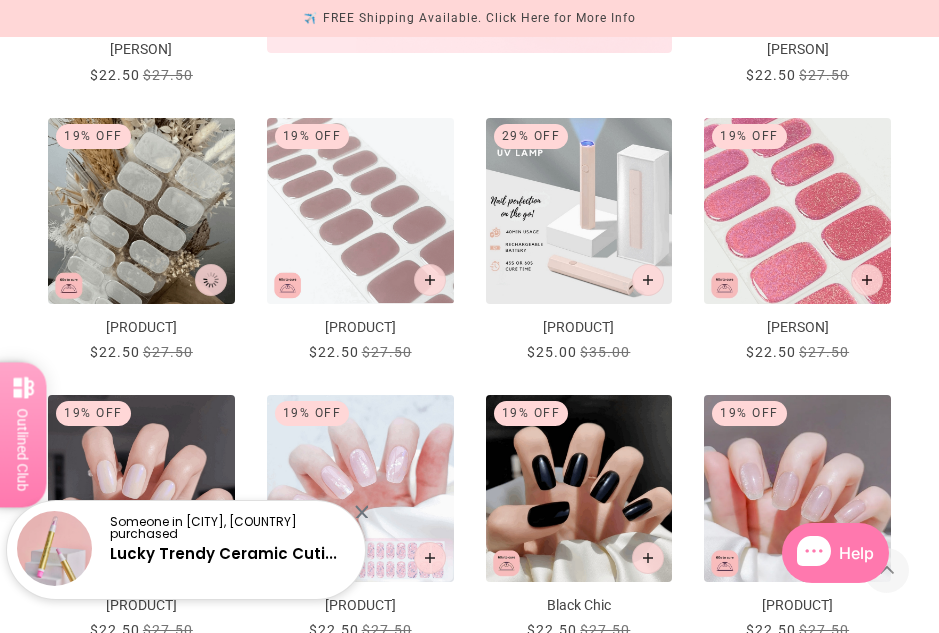 scroll, scrollTop: 867, scrollLeft: 0, axis: vertical 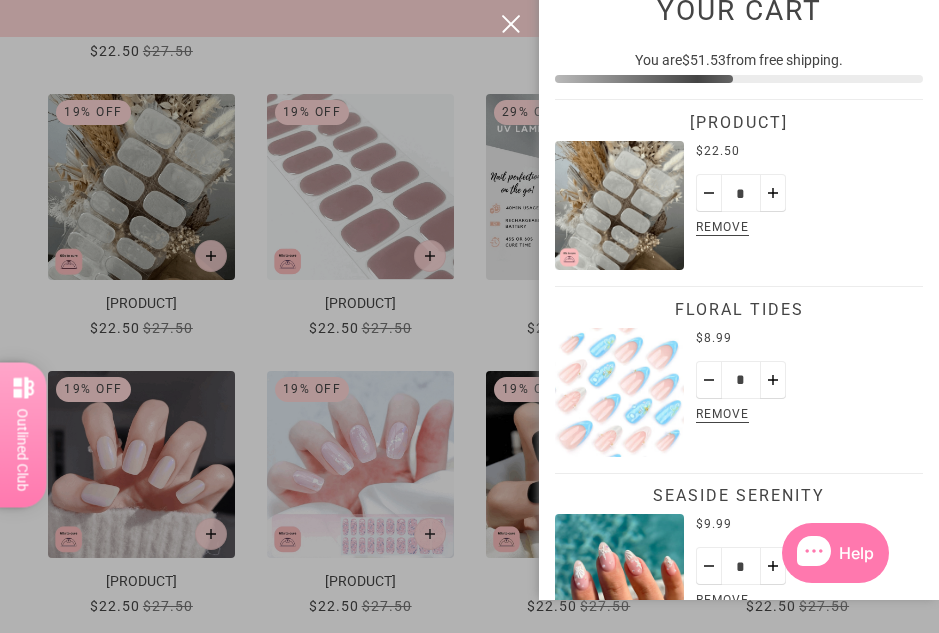 click at bounding box center (469, 316) 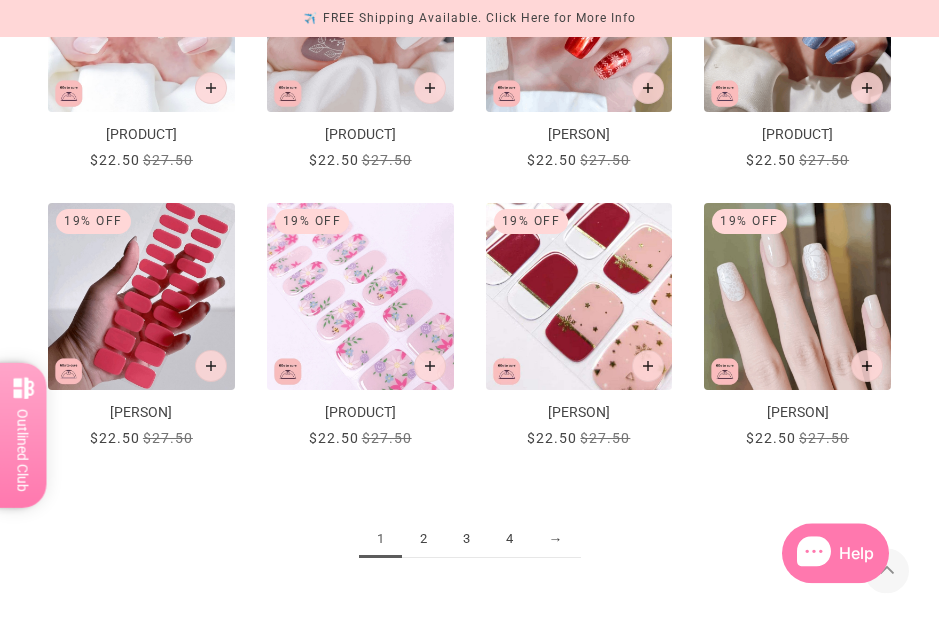 scroll, scrollTop: 1600, scrollLeft: 0, axis: vertical 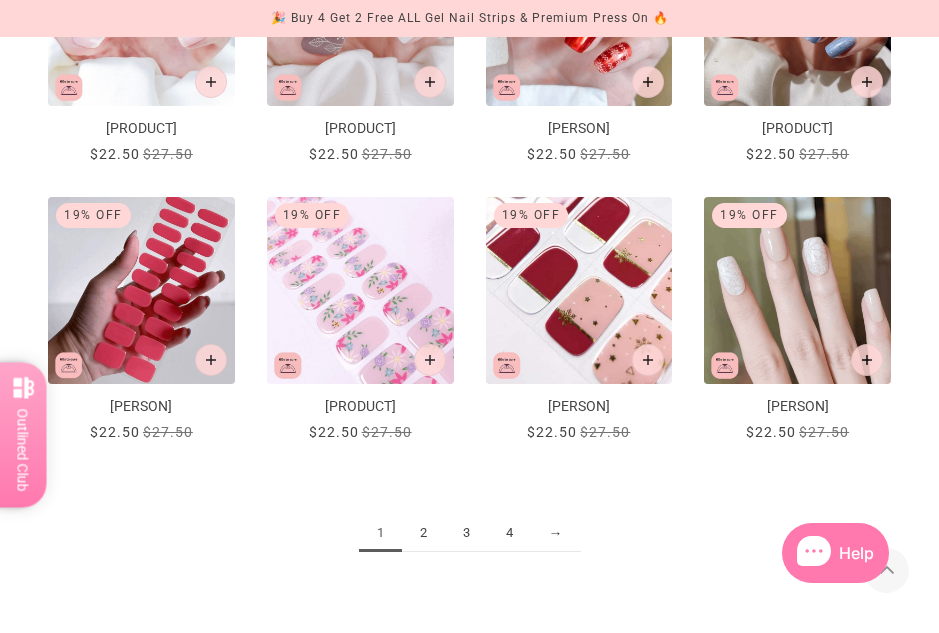 click on "2" at bounding box center [423, 533] 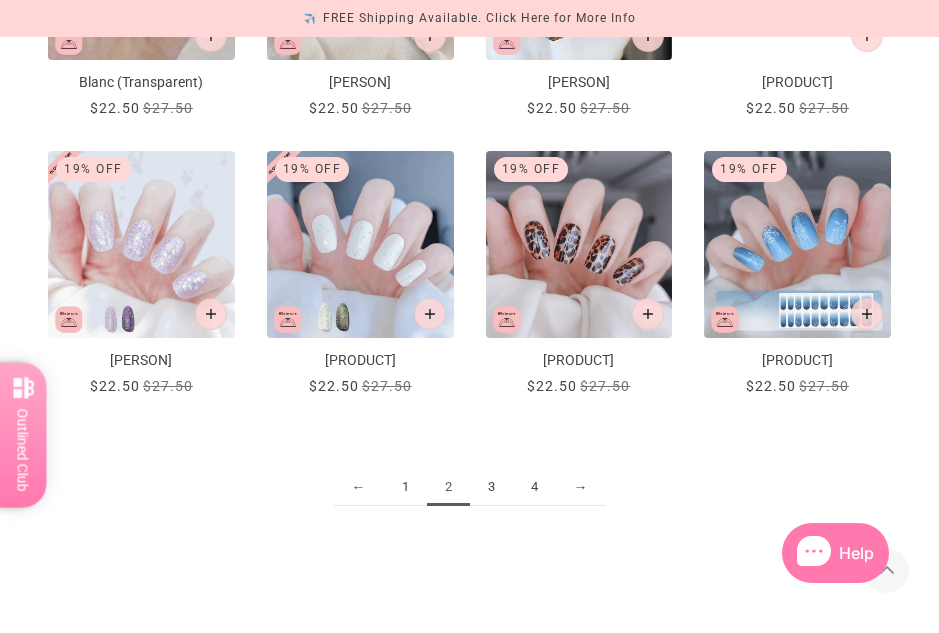 scroll, scrollTop: 1646, scrollLeft: 0, axis: vertical 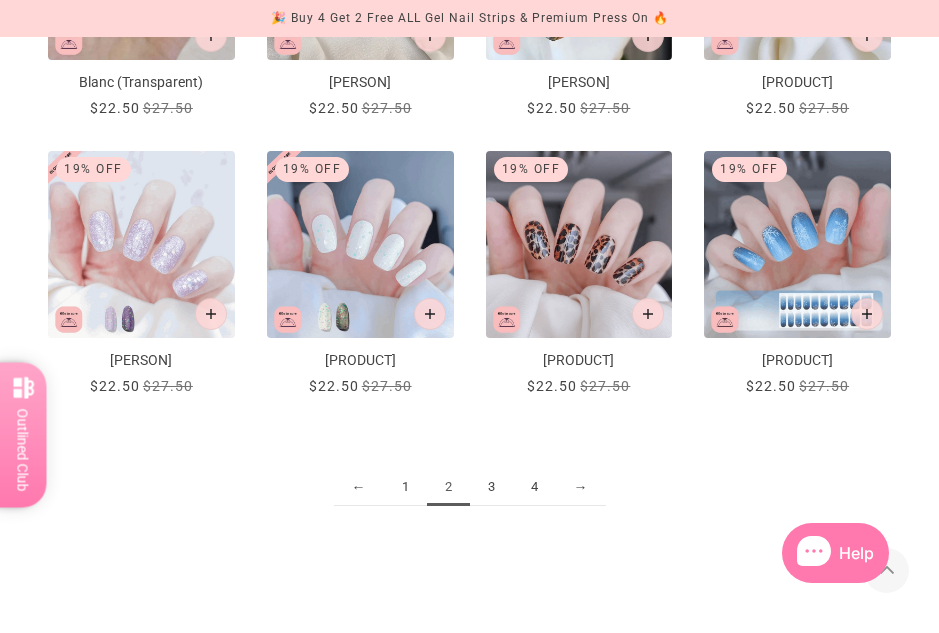 click on "3" at bounding box center (405, 487) 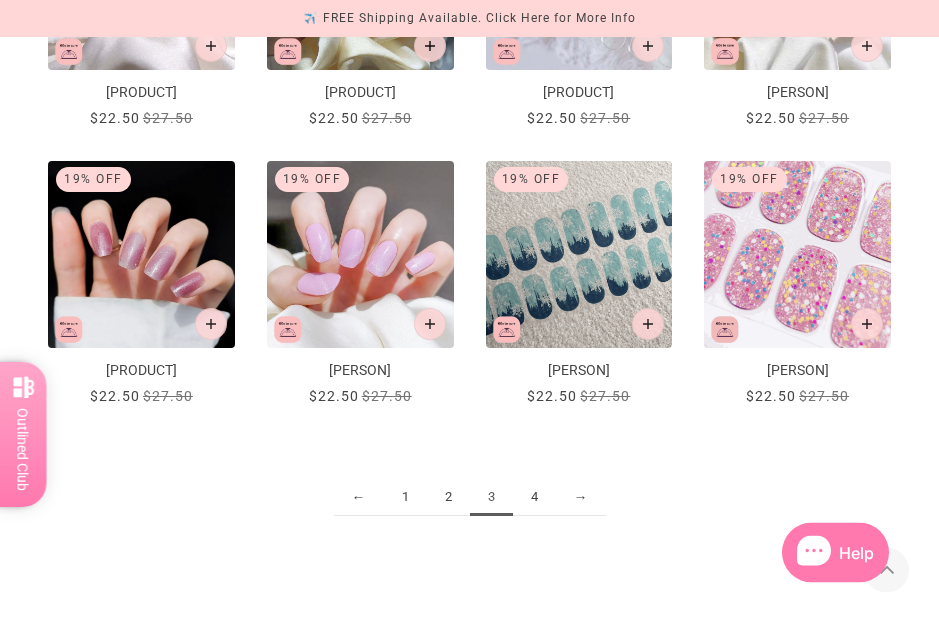 scroll, scrollTop: 1638, scrollLeft: 0, axis: vertical 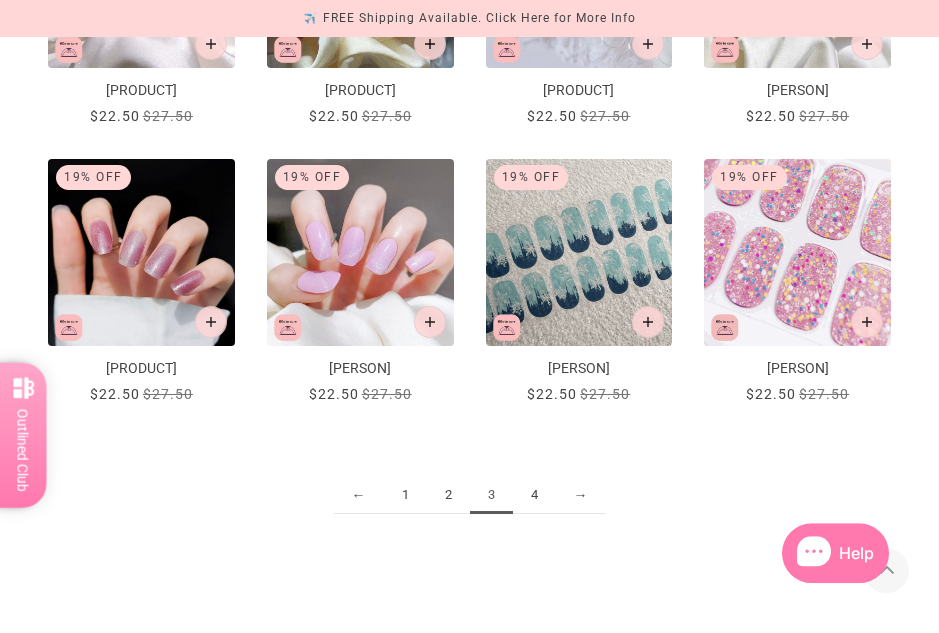 click on "4" at bounding box center (405, 495) 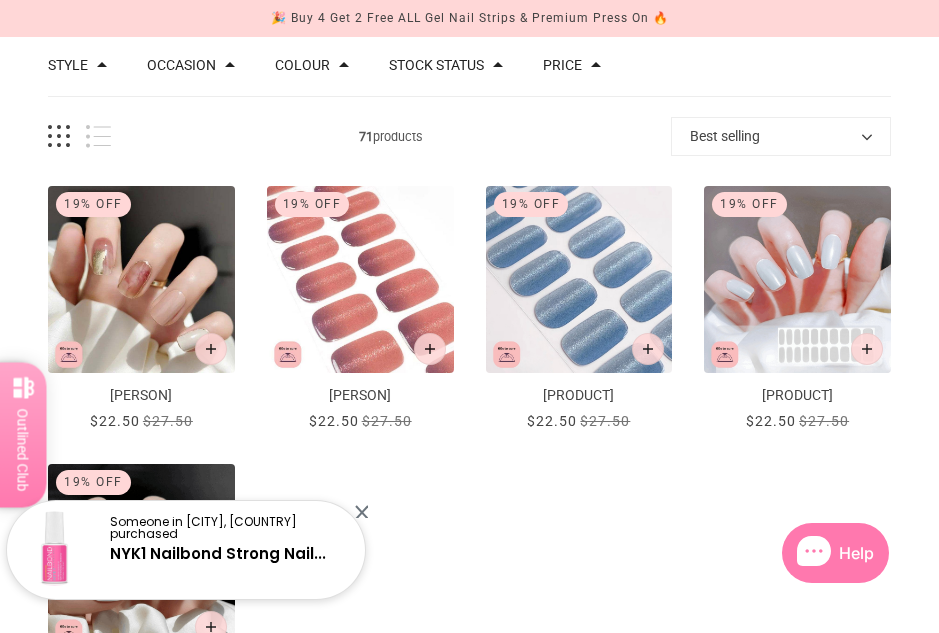scroll, scrollTop: 0, scrollLeft: 0, axis: both 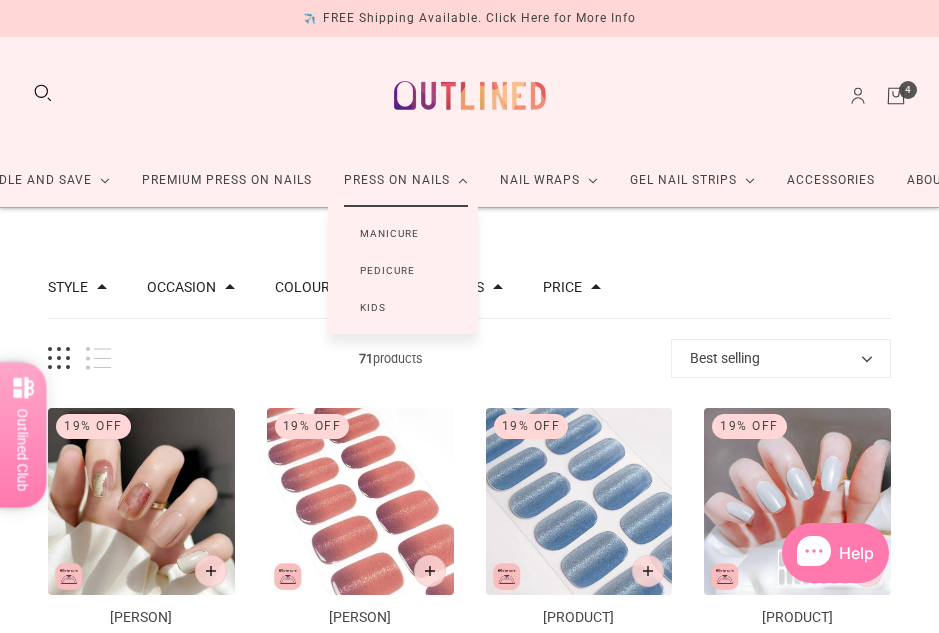 click on "Accessories" at bounding box center (831, 180) 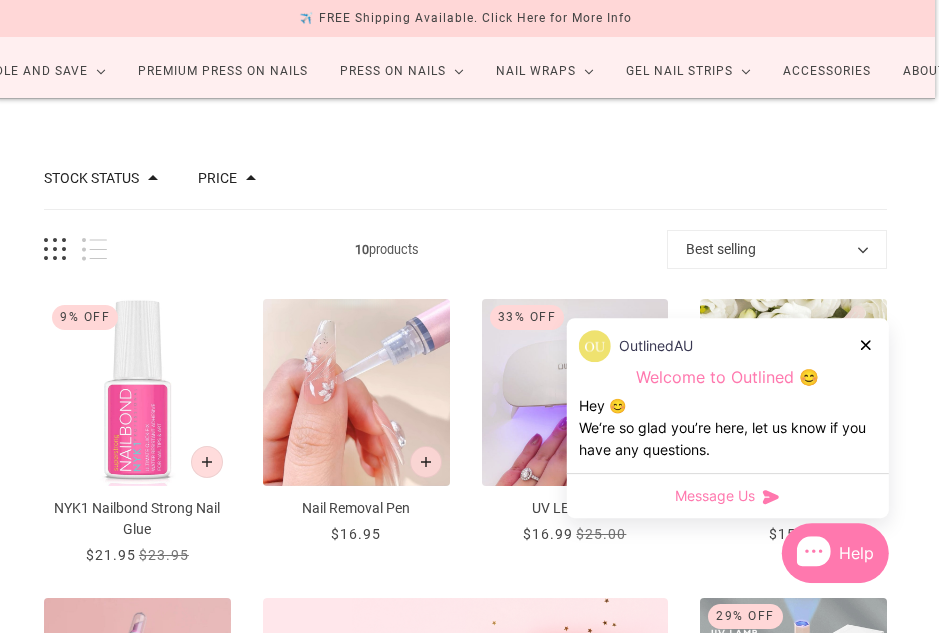 scroll, scrollTop: 109, scrollLeft: 4, axis: both 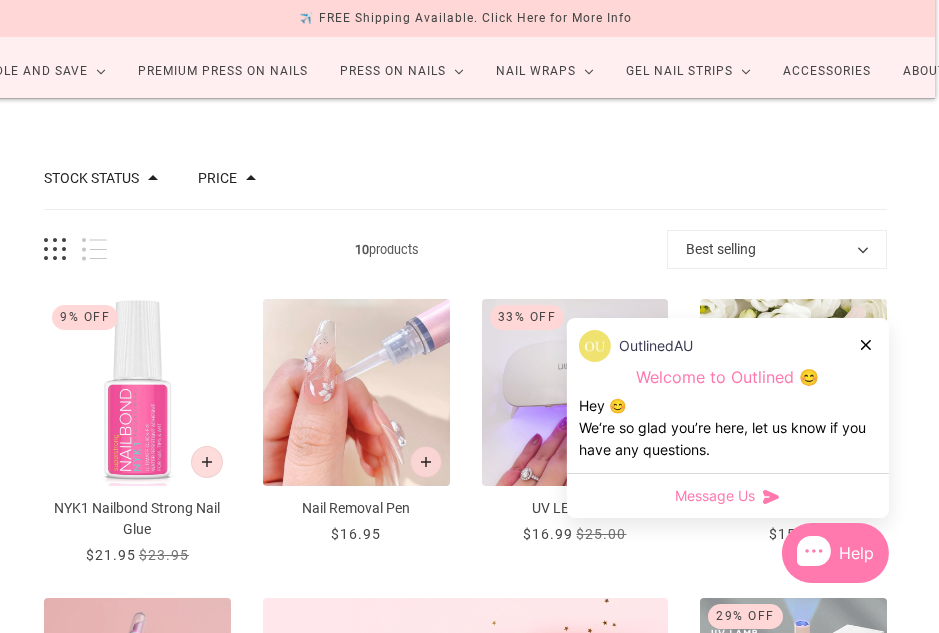 click on "OutlinedAU" at bounding box center [728, 346] 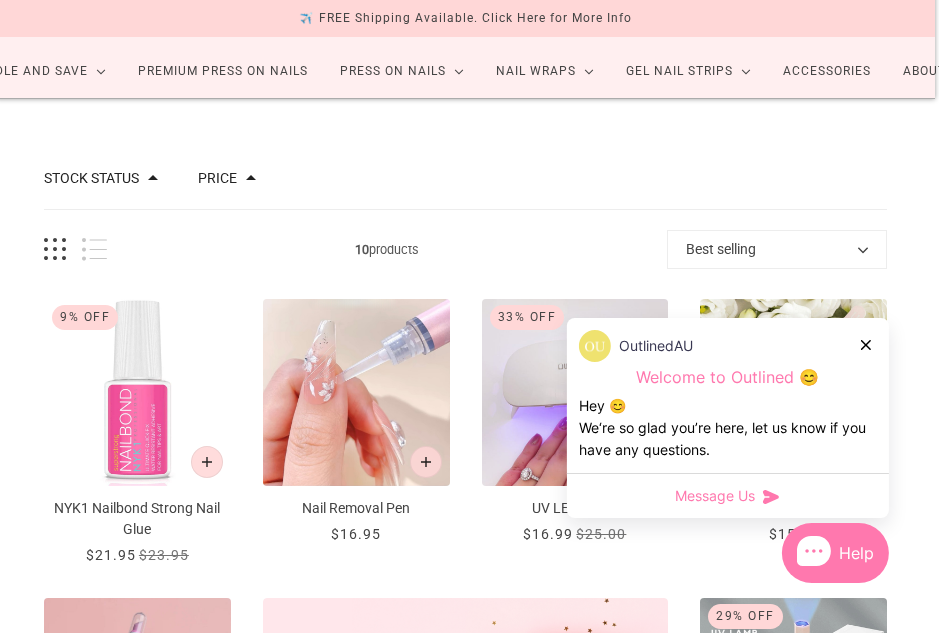 click at bounding box center [866, 345] 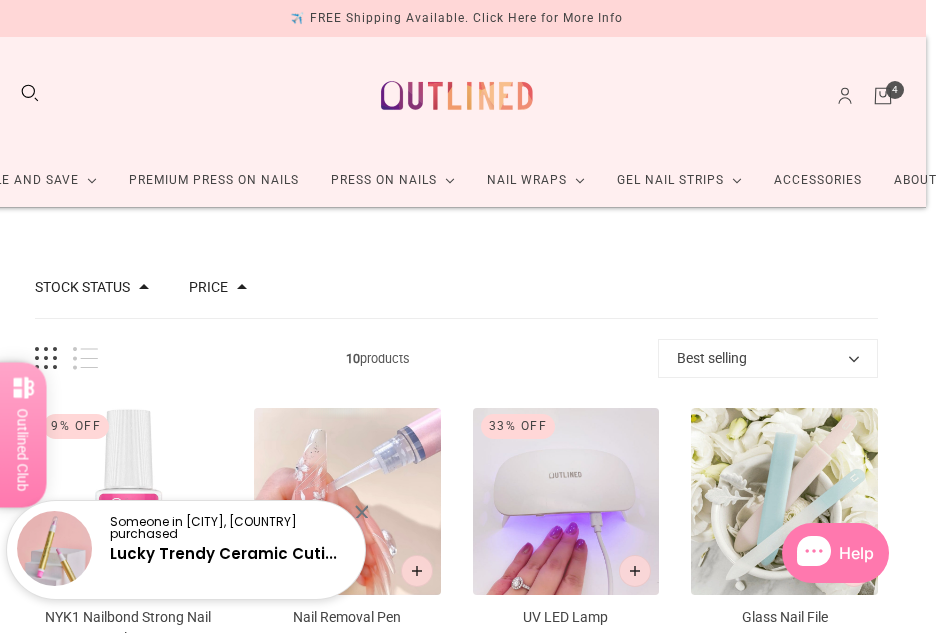 scroll, scrollTop: 0, scrollLeft: 13, axis: horizontal 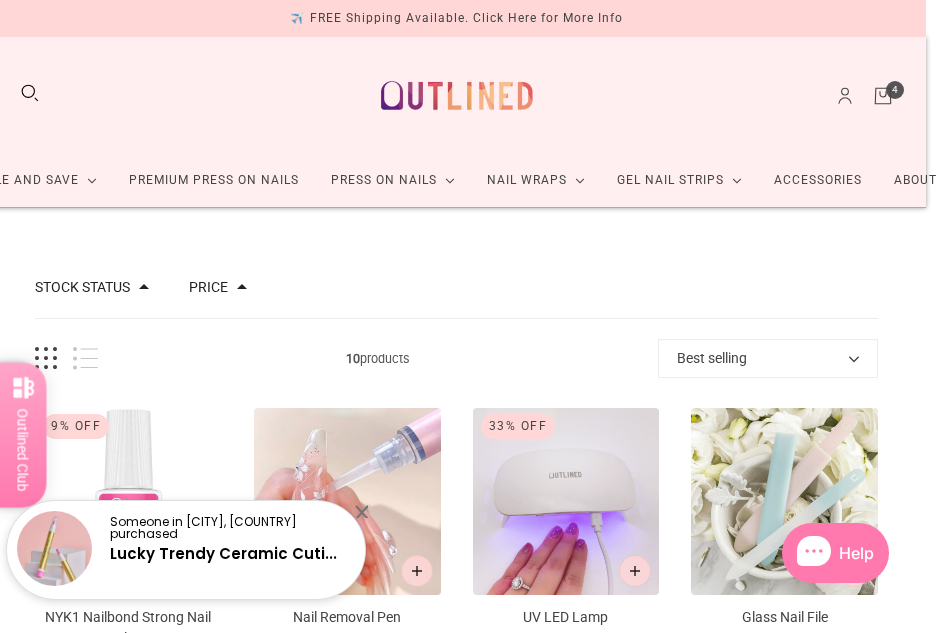 click on "Press On Nails" at bounding box center (393, 180) 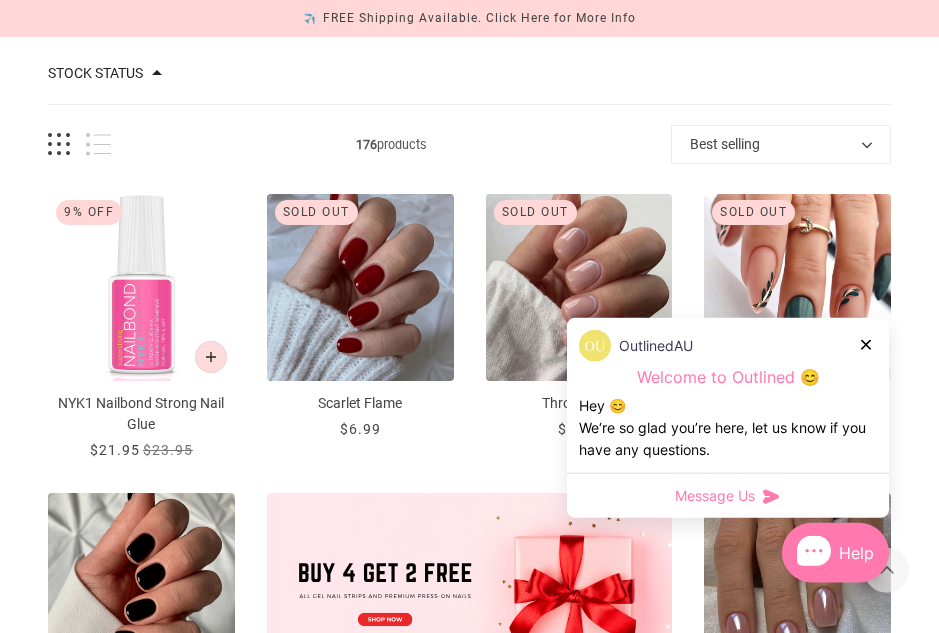 scroll, scrollTop: 256, scrollLeft: 0, axis: vertical 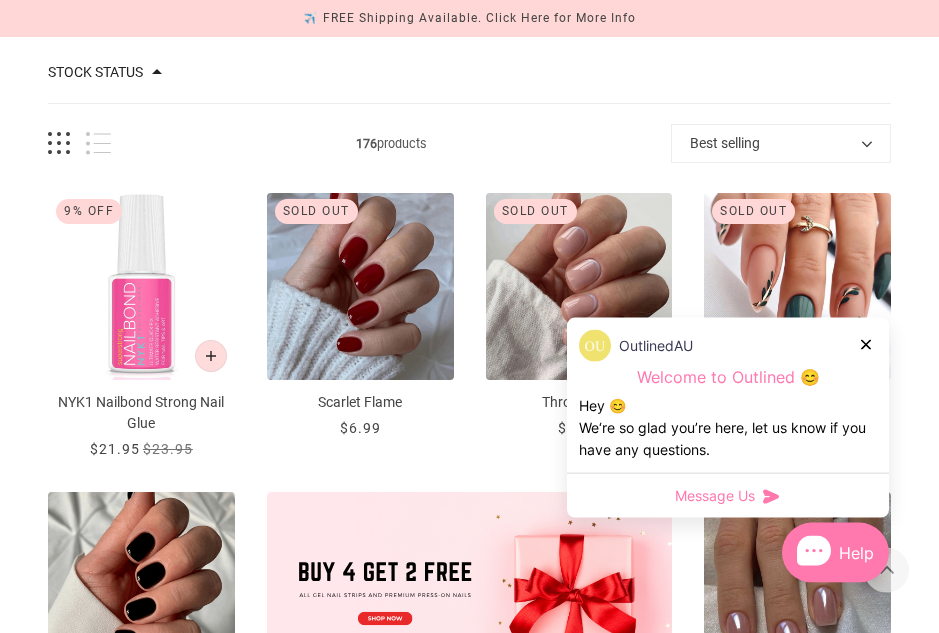 click at bounding box center (867, 344) 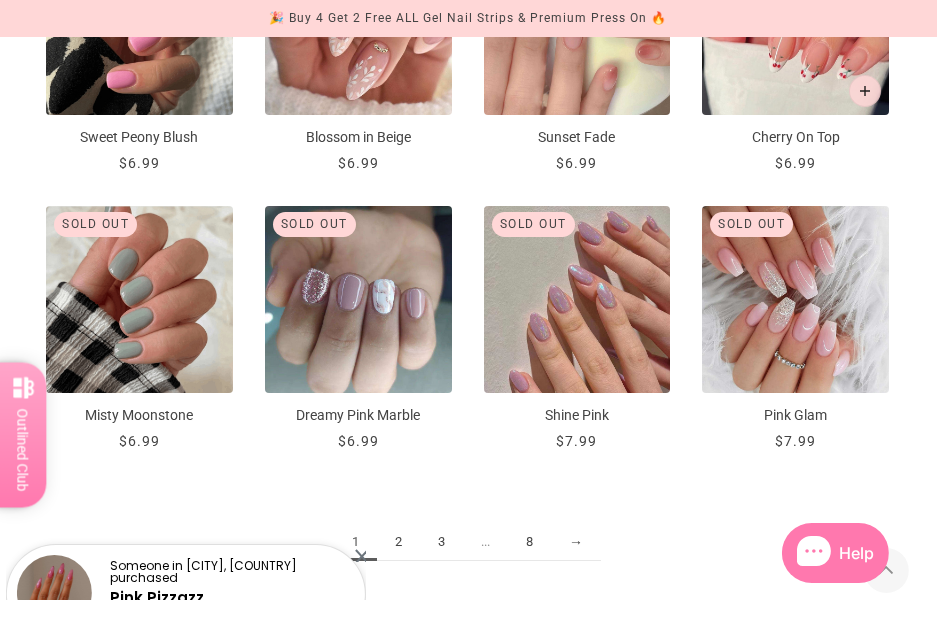 scroll, scrollTop: 1682, scrollLeft: 2, axis: both 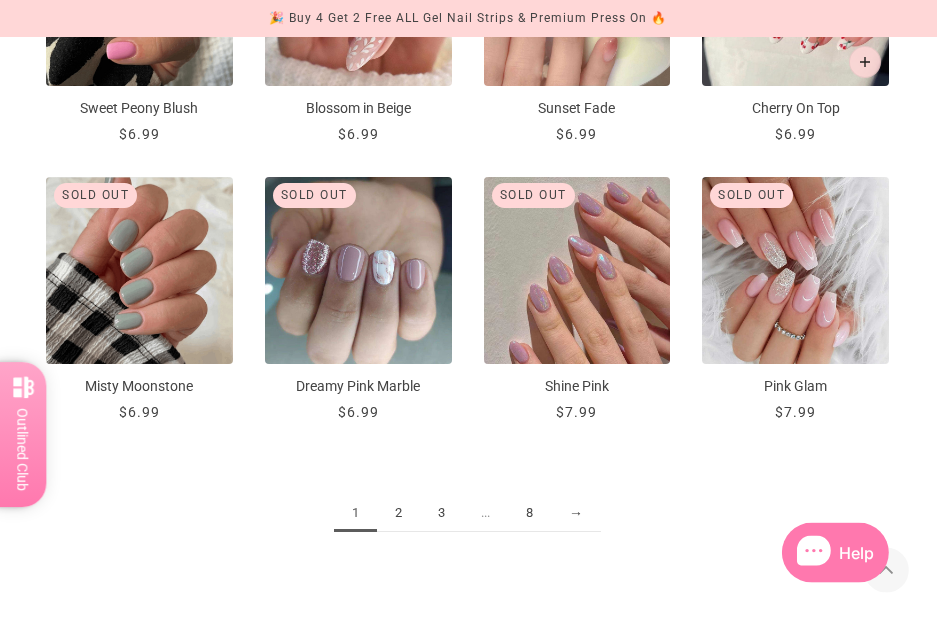 click on "2" at bounding box center [398, 513] 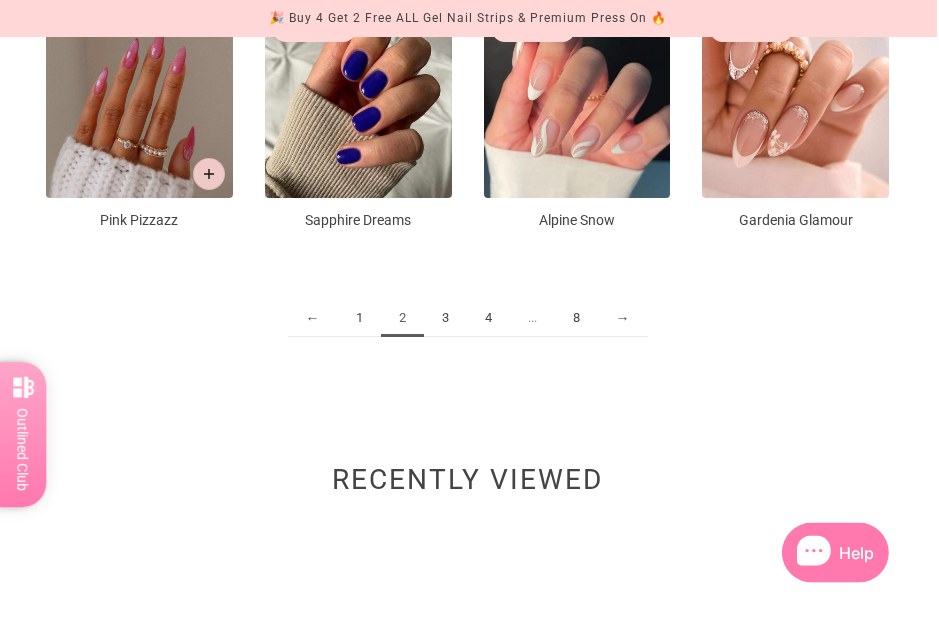 scroll, scrollTop: 0, scrollLeft: 0, axis: both 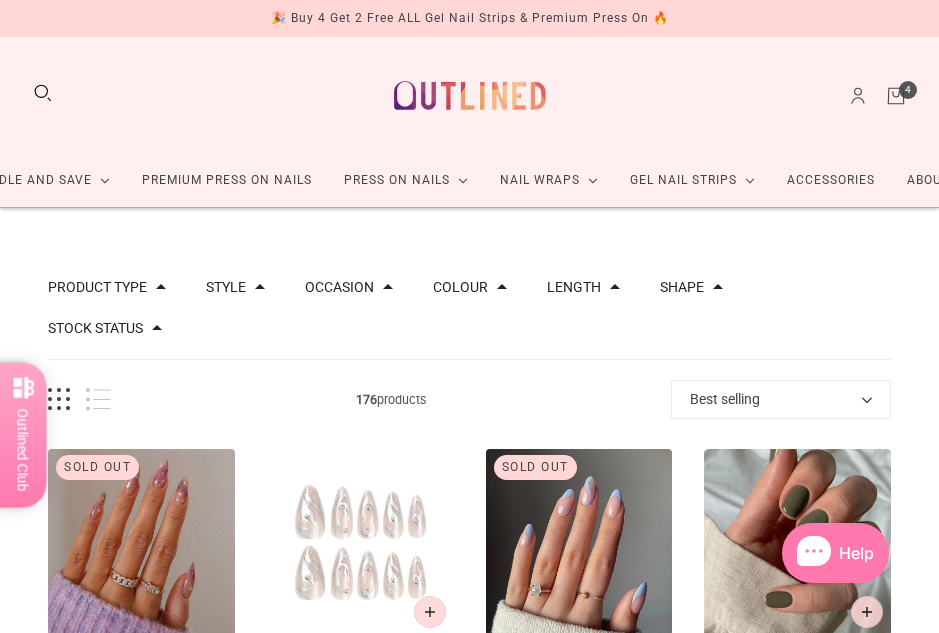 click at bounding box center (161, 287) 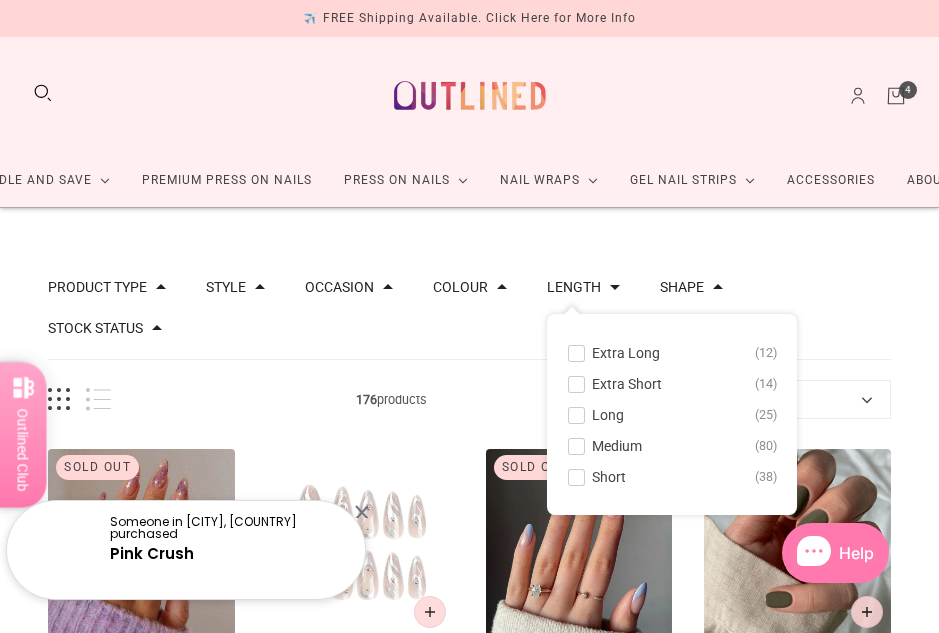 click at bounding box center (0, 0) 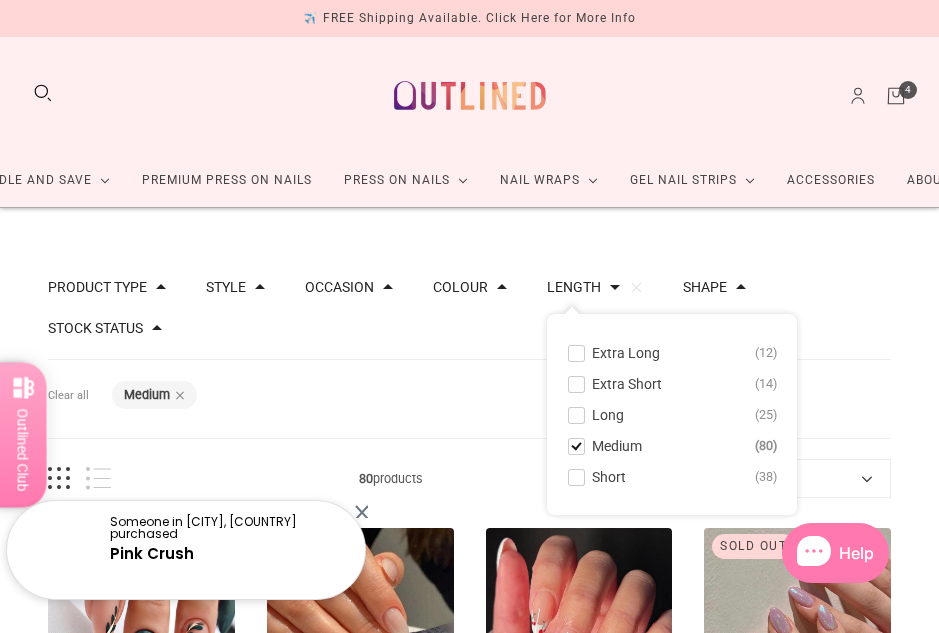 scroll, scrollTop: 203, scrollLeft: 0, axis: vertical 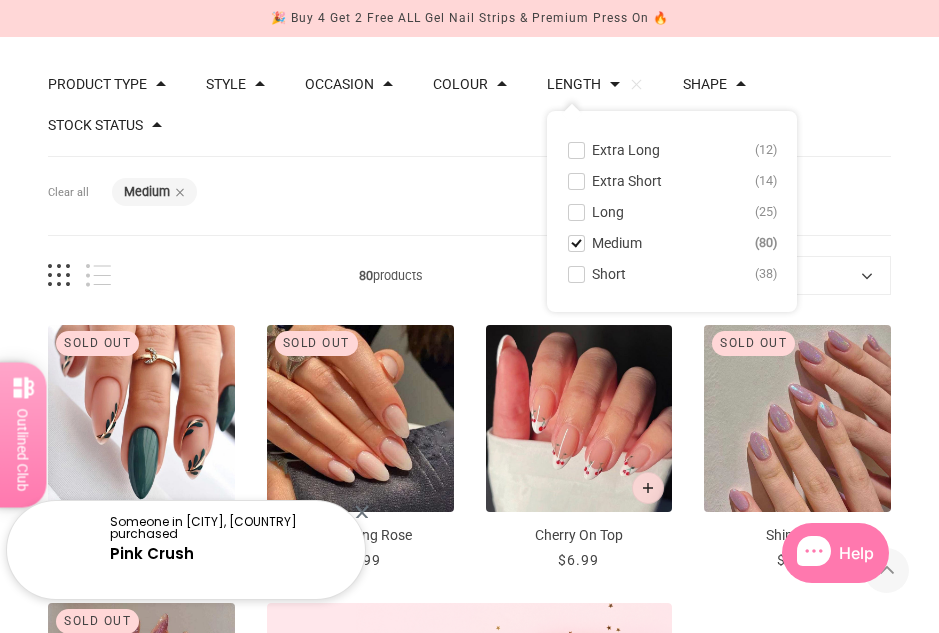 click at bounding box center (576, 150) 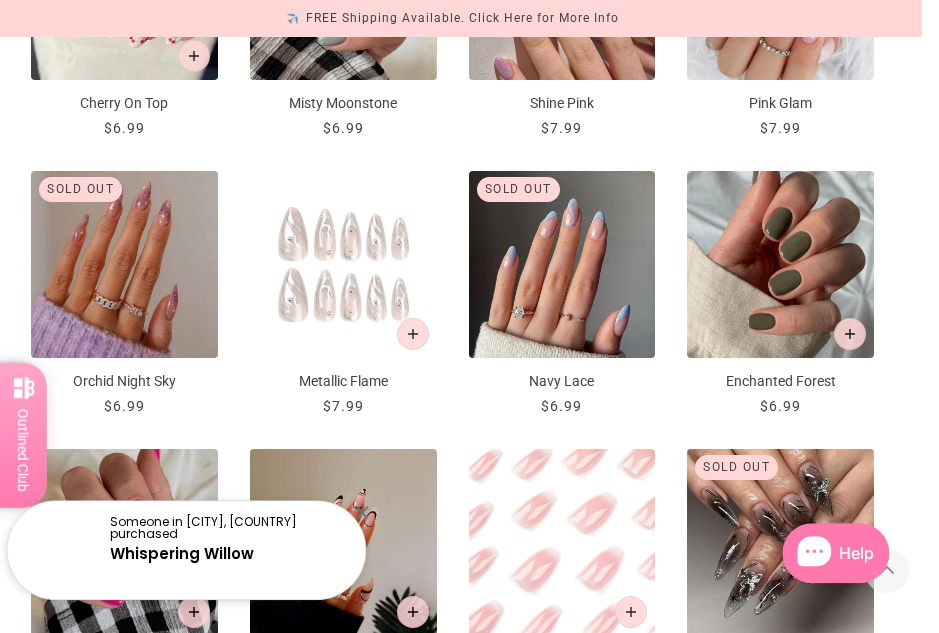 scroll, scrollTop: 1468, scrollLeft: 17, axis: both 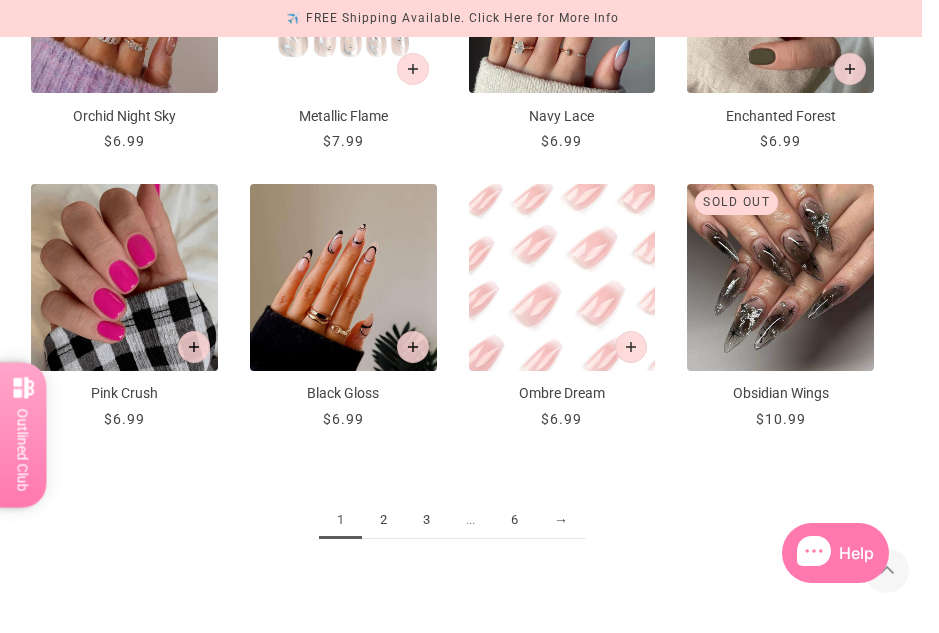 click on "2" at bounding box center (383, 520) 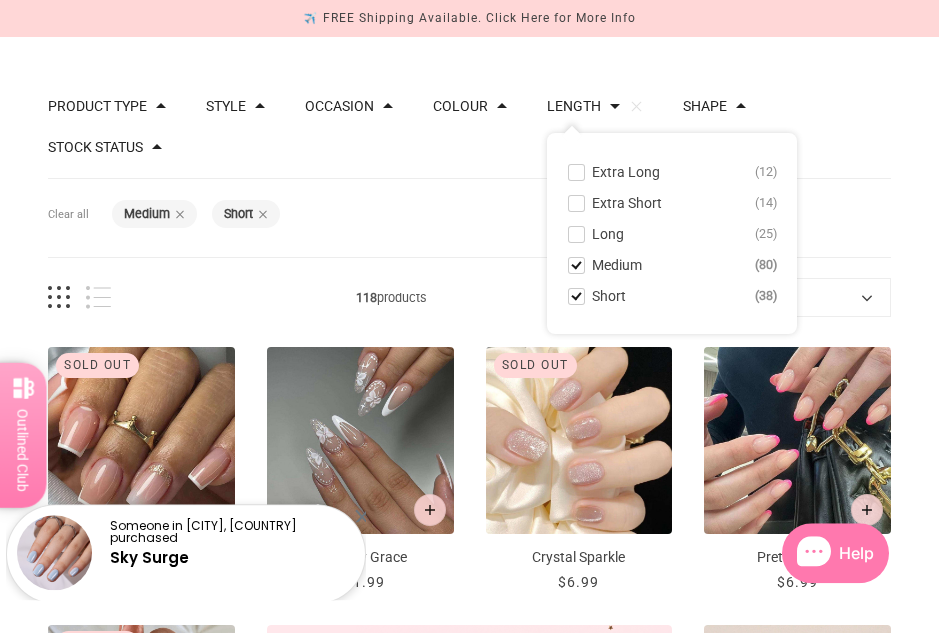 scroll, scrollTop: 213, scrollLeft: 0, axis: vertical 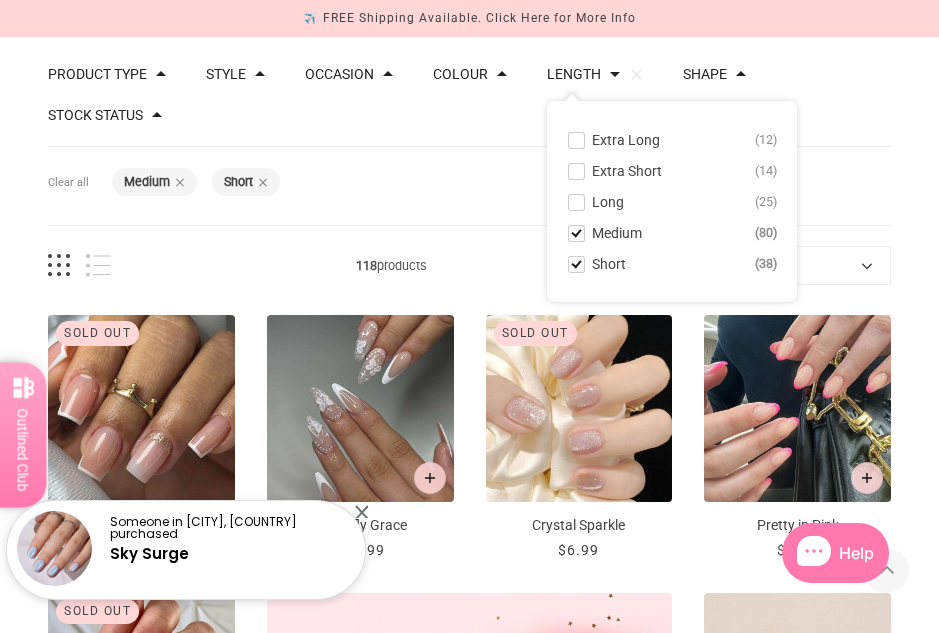 click on "Filters   Clear all   Length:  Medium Length:  Short   Product Type               Press on Manicure   118   Style               Cat Eye   8     Chrome   1     French   35     Glitter   8     Glitter Design   2     Nail Art   71     Ombre   1     Pearl   2     Solid   14   Occasion               Christmas   17     Easter   2     Halloween   4     Valentines Day   12   Colour               black       blue       brown       clear       gold       green       grey       multicolor       orange       pink       purple       red       silver       white       yellow     Length     Clear           Extra Long   12     Extra Short   14     Long   25     Medium   80     Short   38   Shape               Almond   60     Ballerina   6     Round   20     Rounded Square   32   Stock status               In stock   56     Out of stock   62         118  products Best selling Best selling Relevance Date: New to Old Date: Old to New Title: A-Z Title: Z-A" at bounding box center [469, 1093] 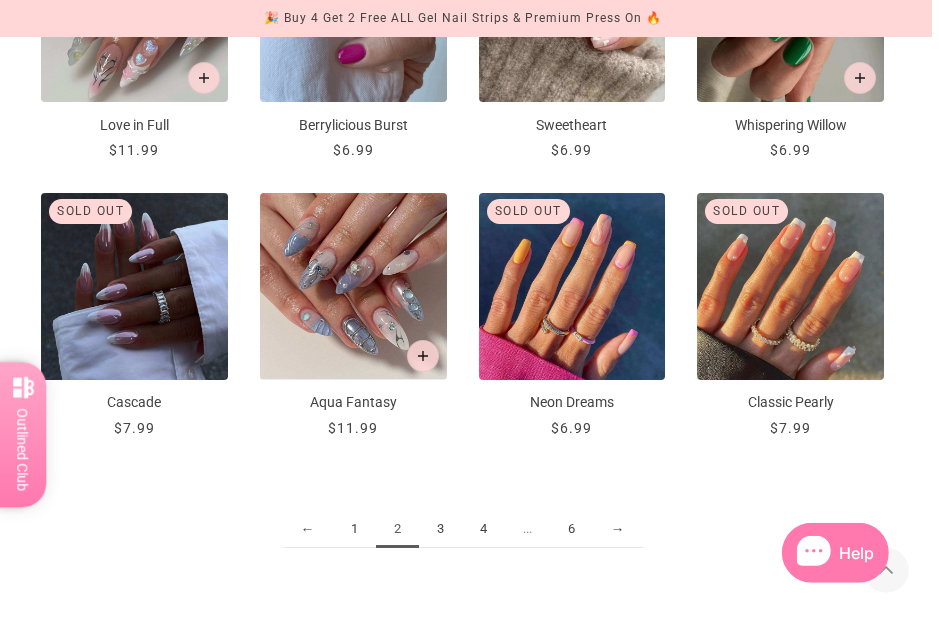 scroll, scrollTop: 1728, scrollLeft: 7, axis: both 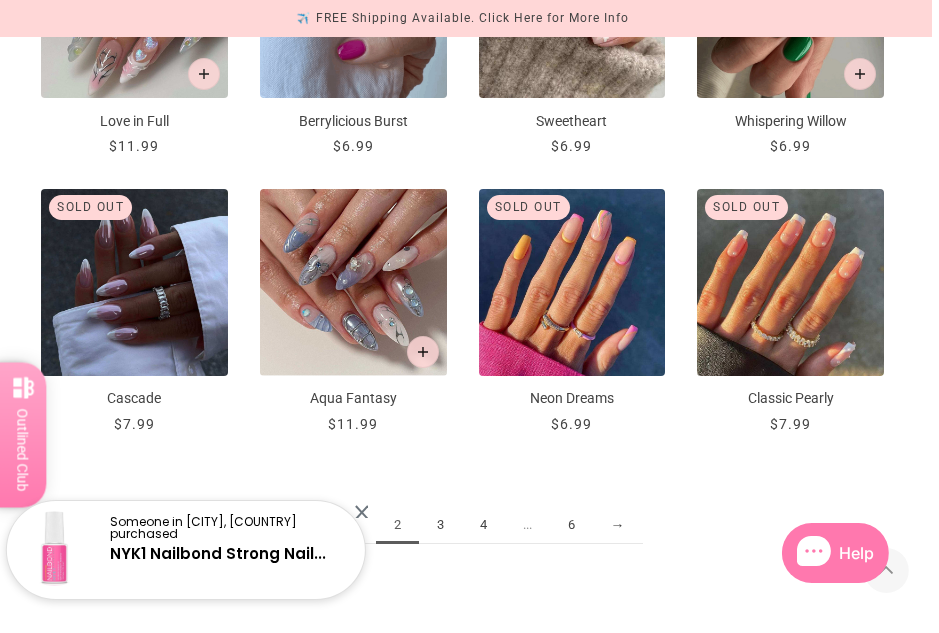 click on "3" at bounding box center (354, 525) 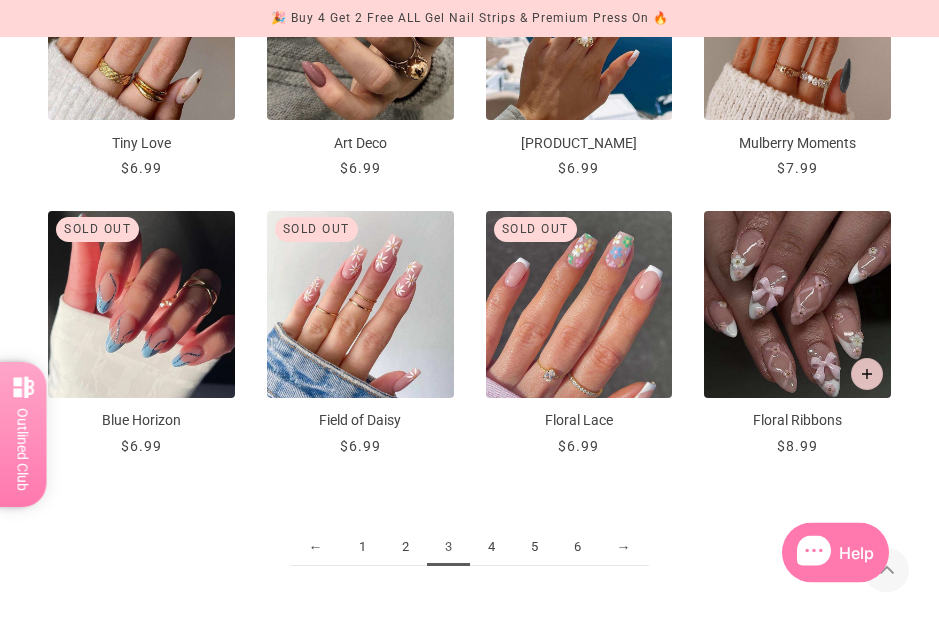 scroll, scrollTop: 1706, scrollLeft: 0, axis: vertical 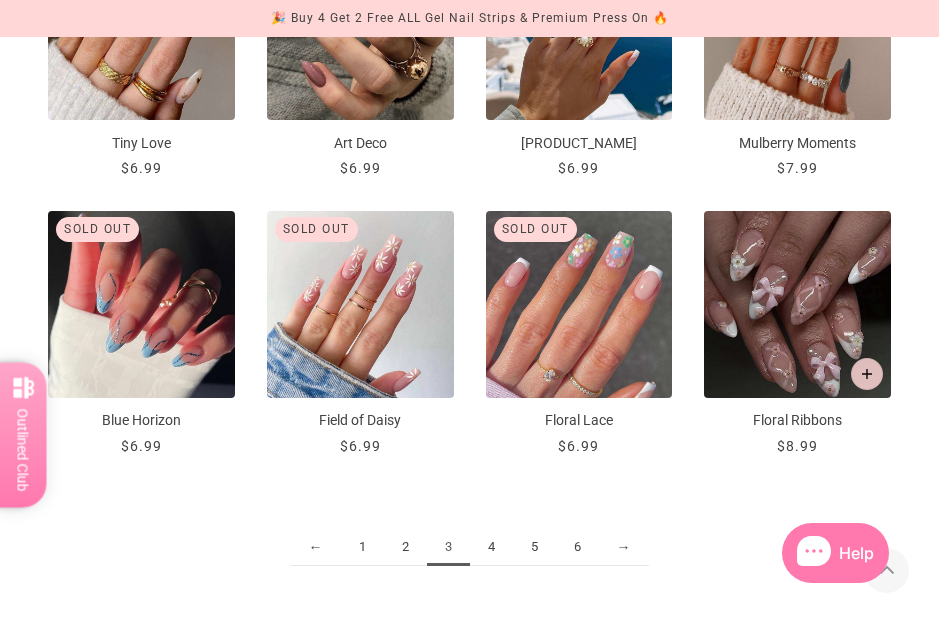 click on "Filters   Clear all   Length:  Medium Length:  Short   Product Type               Press on Manicure   118   Style               Cat Eye   8     Chrome   1     French   35     Glitter   8     Glitter Design   2     Nail Art   71     Ombre   1     Pearl   2     Solid   14   Occasion               Christmas   17     Easter   2     Halloween   4     Valentines Day   12   Colour               black       blue       brown       clear       gold       green       grey       multicolor       orange       pink       purple       red       silver       white       yellow     Length     Clear           Extra Long   12     Extra Short   14     Long   25     Medium   80     Short   38   Shape               Almond   60     Ballerina   6     Round   20     Rounded Square   32   Stock status               In stock   56     Out of stock   62         118  products Best selling Best selling Relevance Date: New to Old Date: Old to New Title: A-Z Title: Z-A" at bounding box center (469, -400) 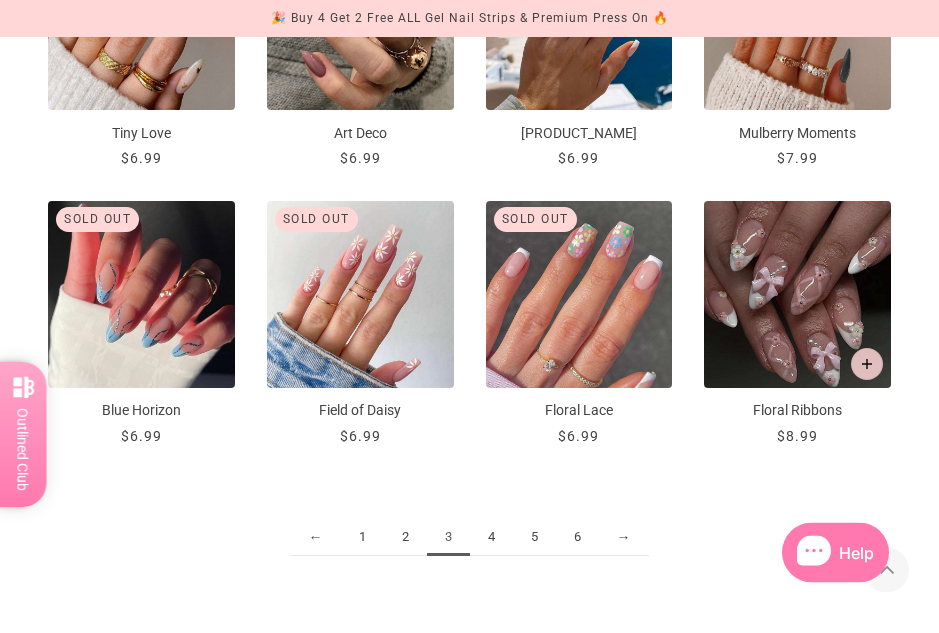 scroll, scrollTop: 1717, scrollLeft: 0, axis: vertical 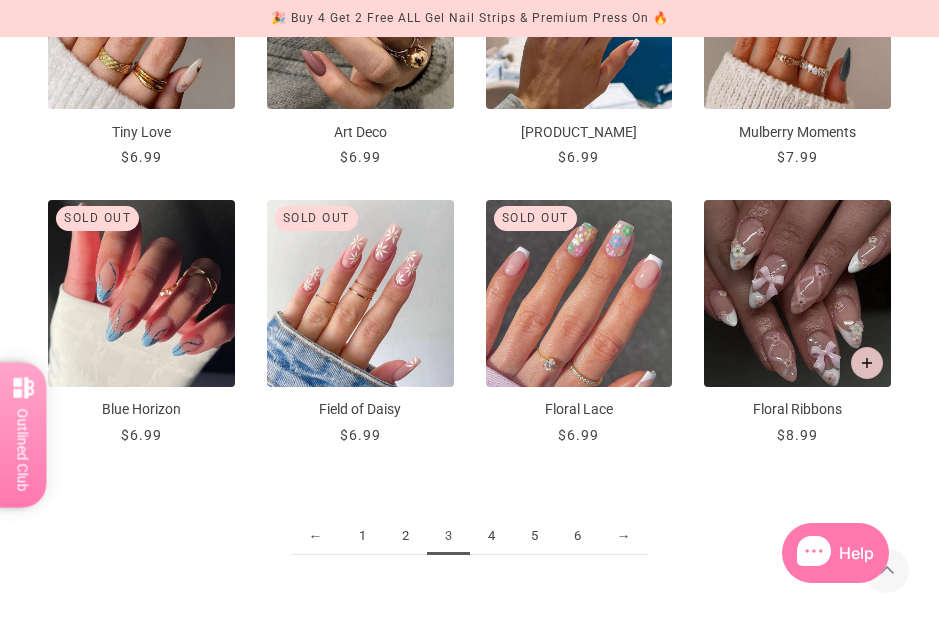 click on "4" at bounding box center [362, 536] 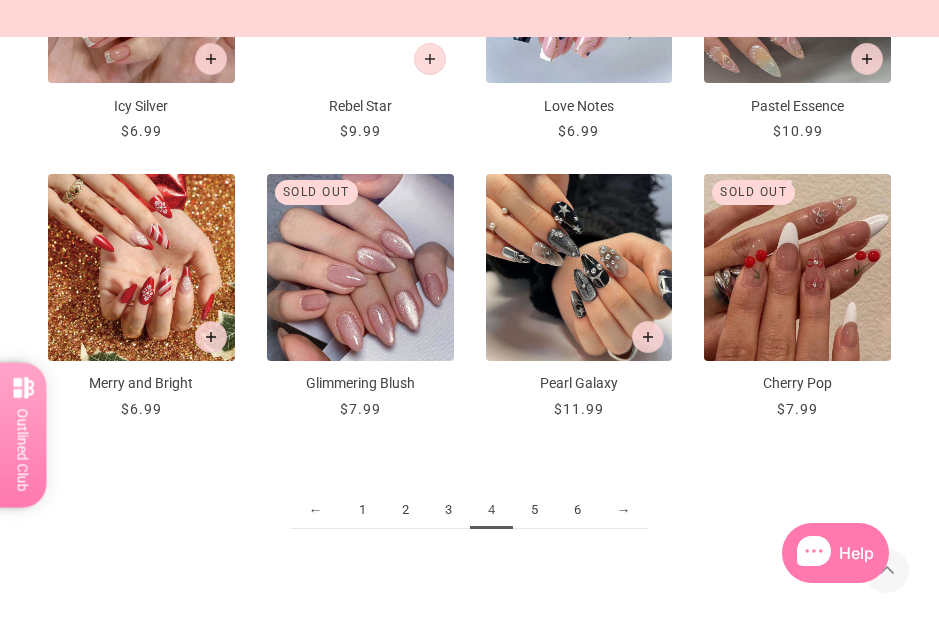 scroll, scrollTop: 1745, scrollLeft: 0, axis: vertical 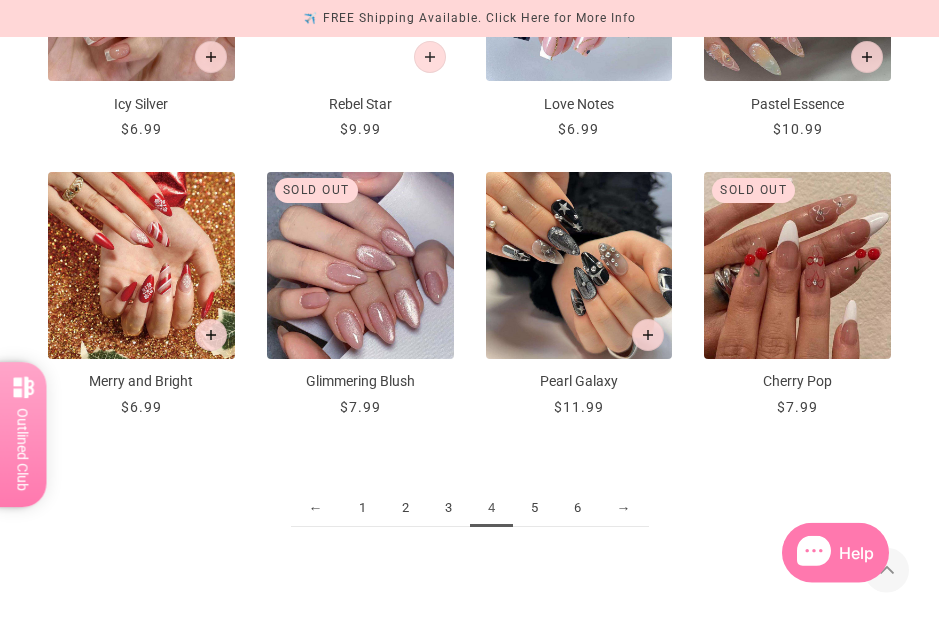 click on "5" at bounding box center (362, 508) 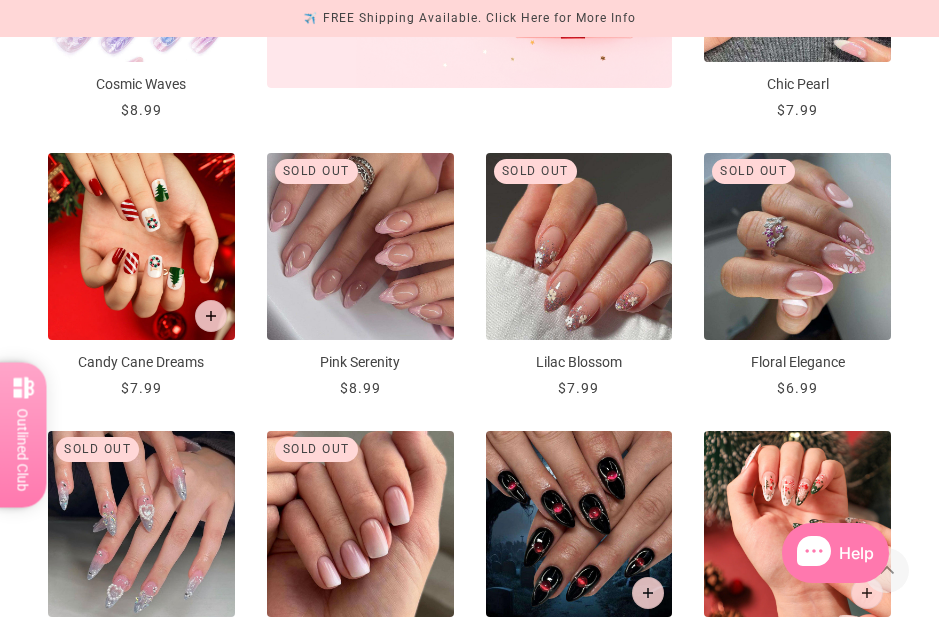 scroll, scrollTop: 1030, scrollLeft: 0, axis: vertical 